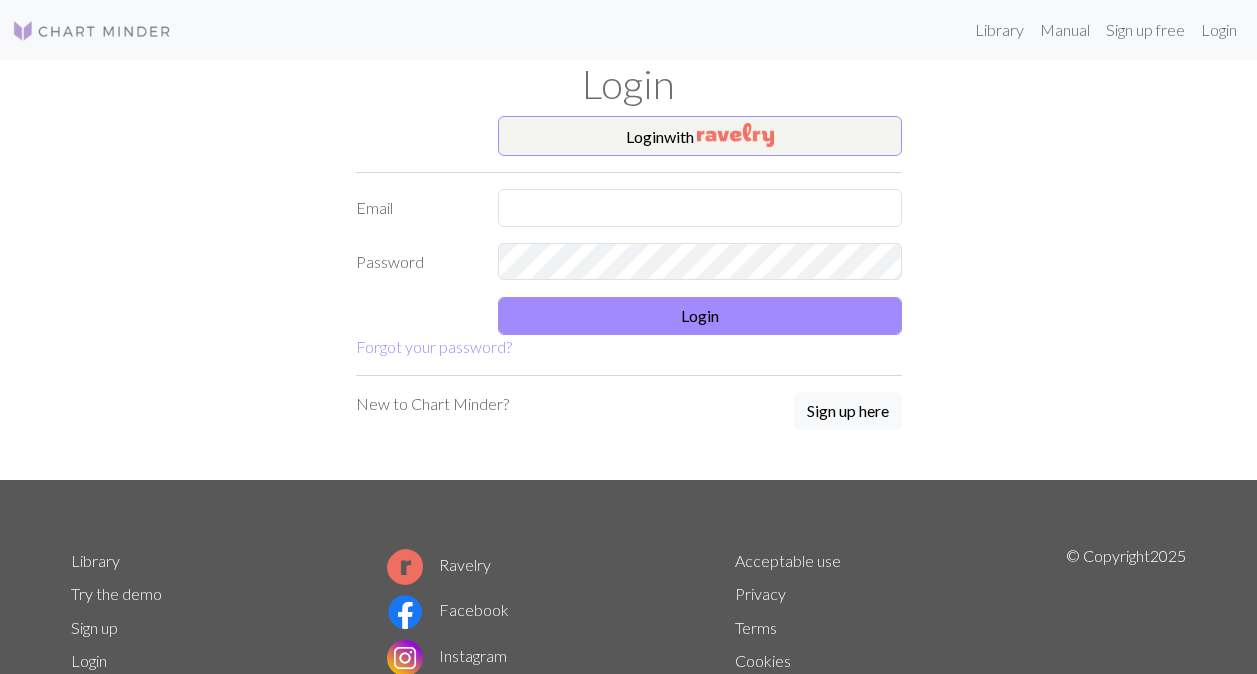 scroll, scrollTop: 0, scrollLeft: 0, axis: both 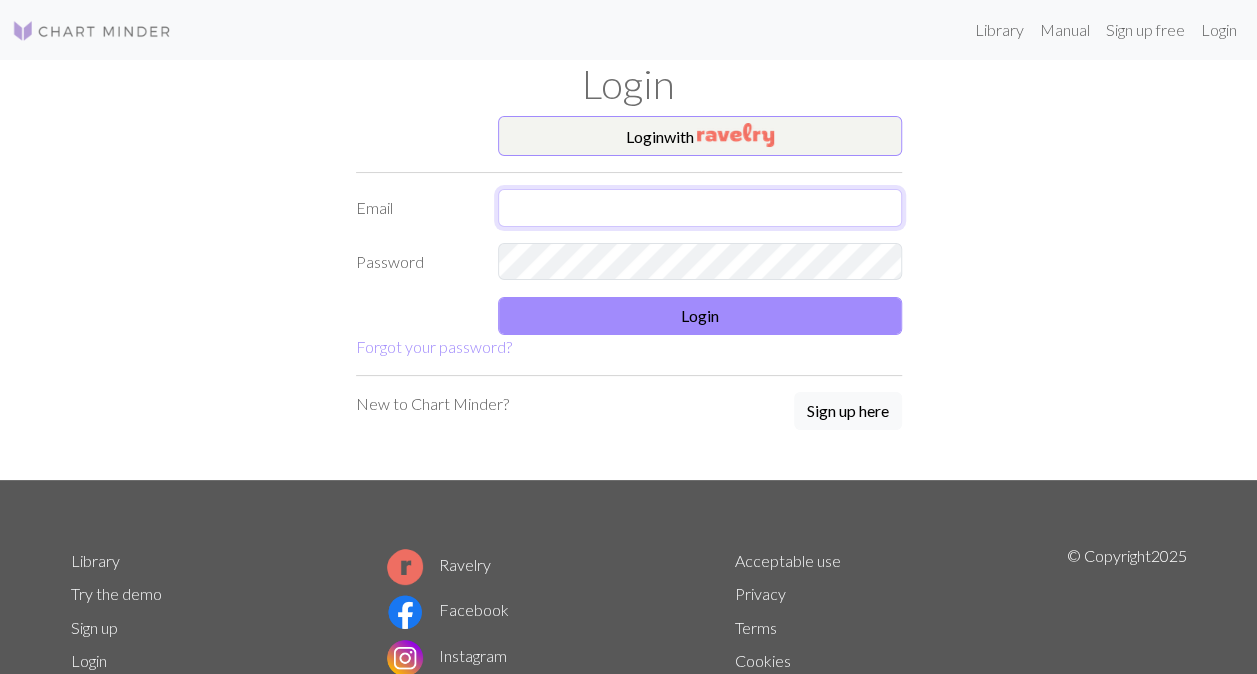 click at bounding box center [700, 208] 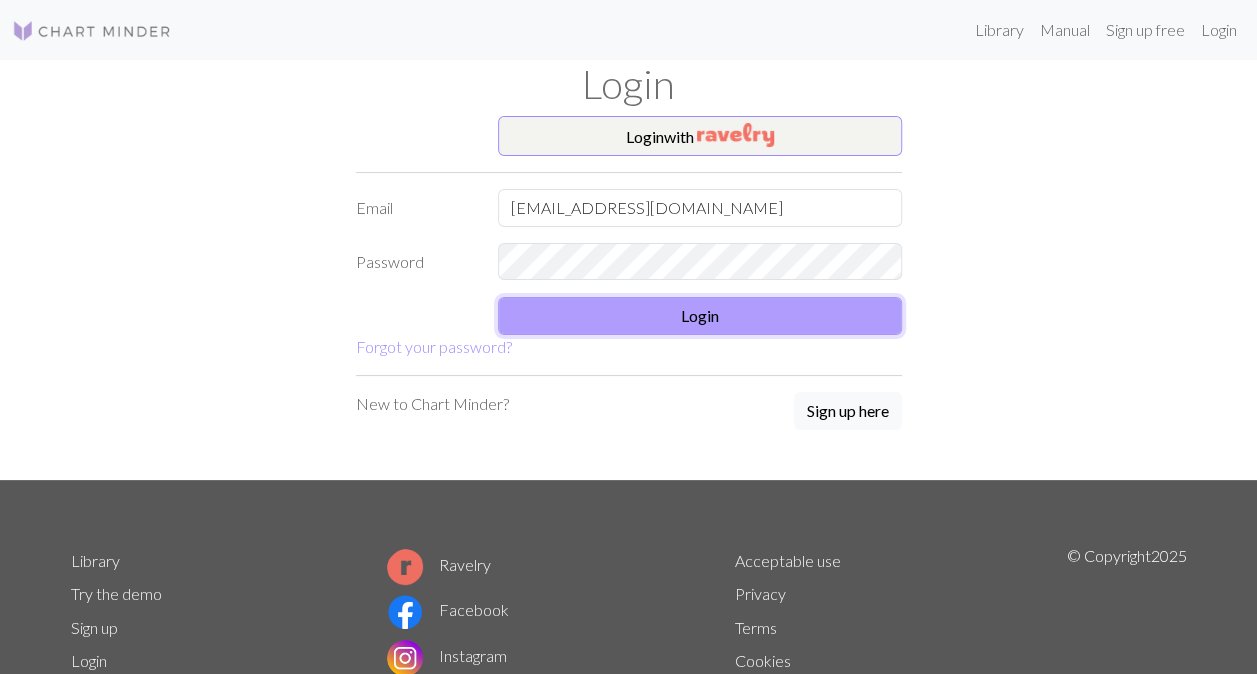 click on "Login" at bounding box center (700, 316) 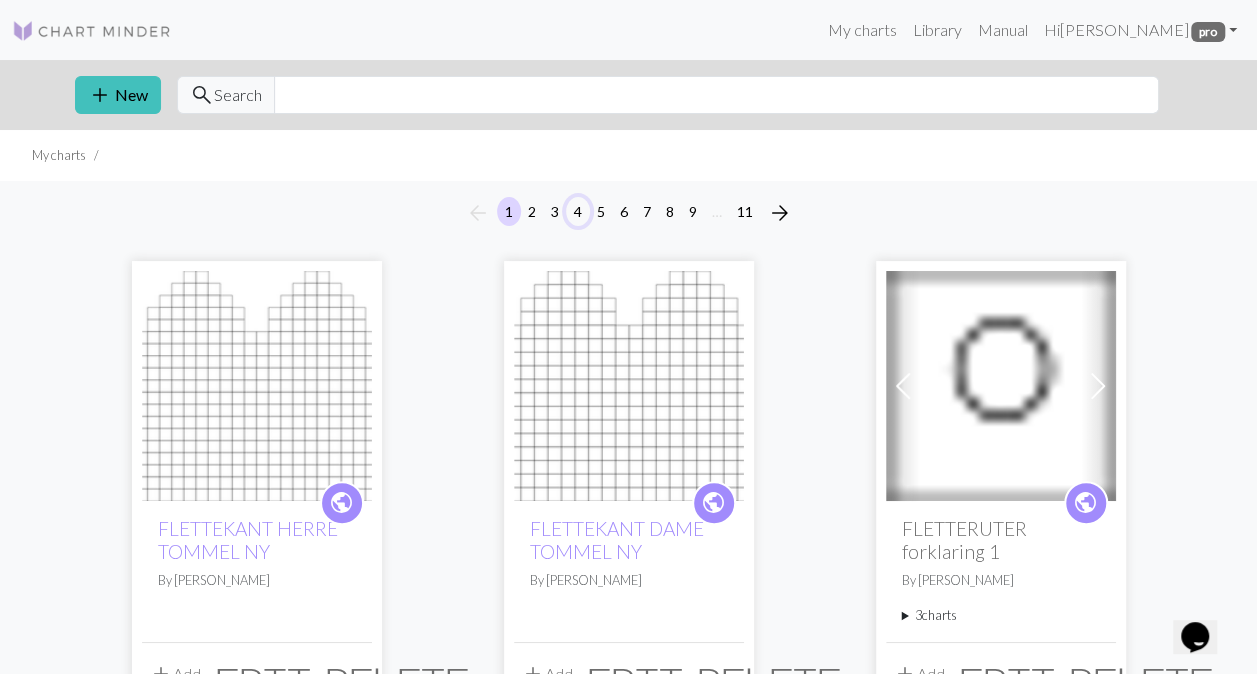 click on "4" at bounding box center [578, 211] 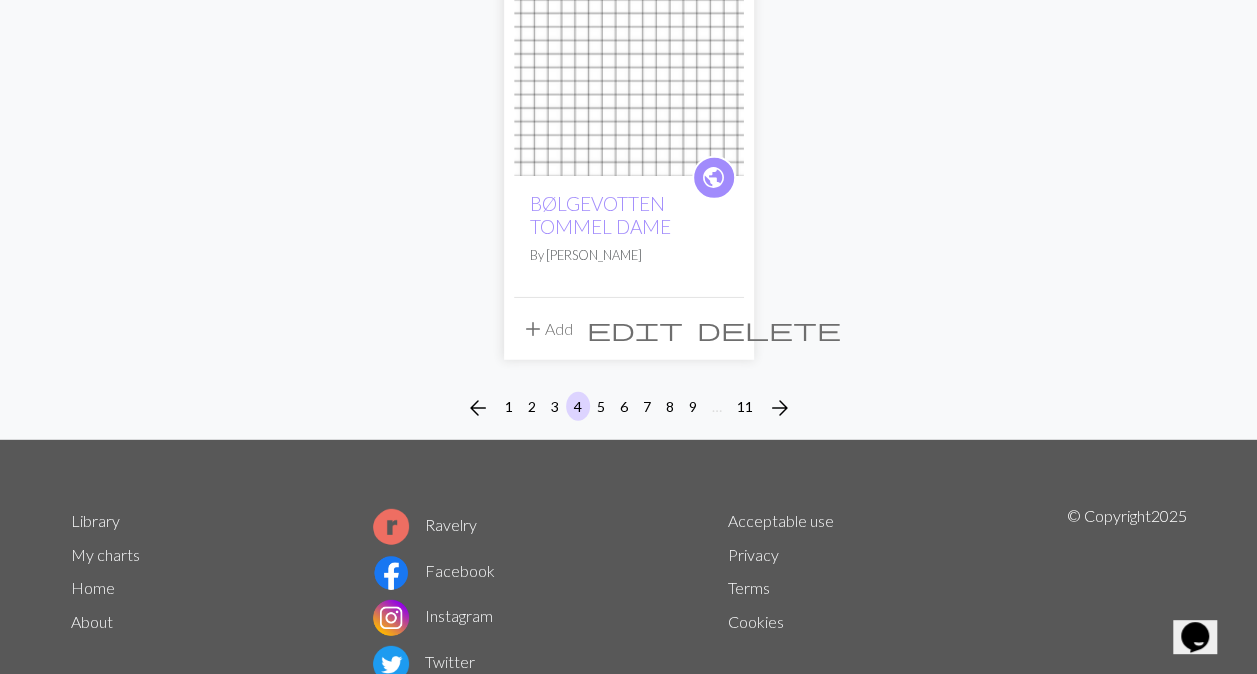 scroll, scrollTop: 2602, scrollLeft: 0, axis: vertical 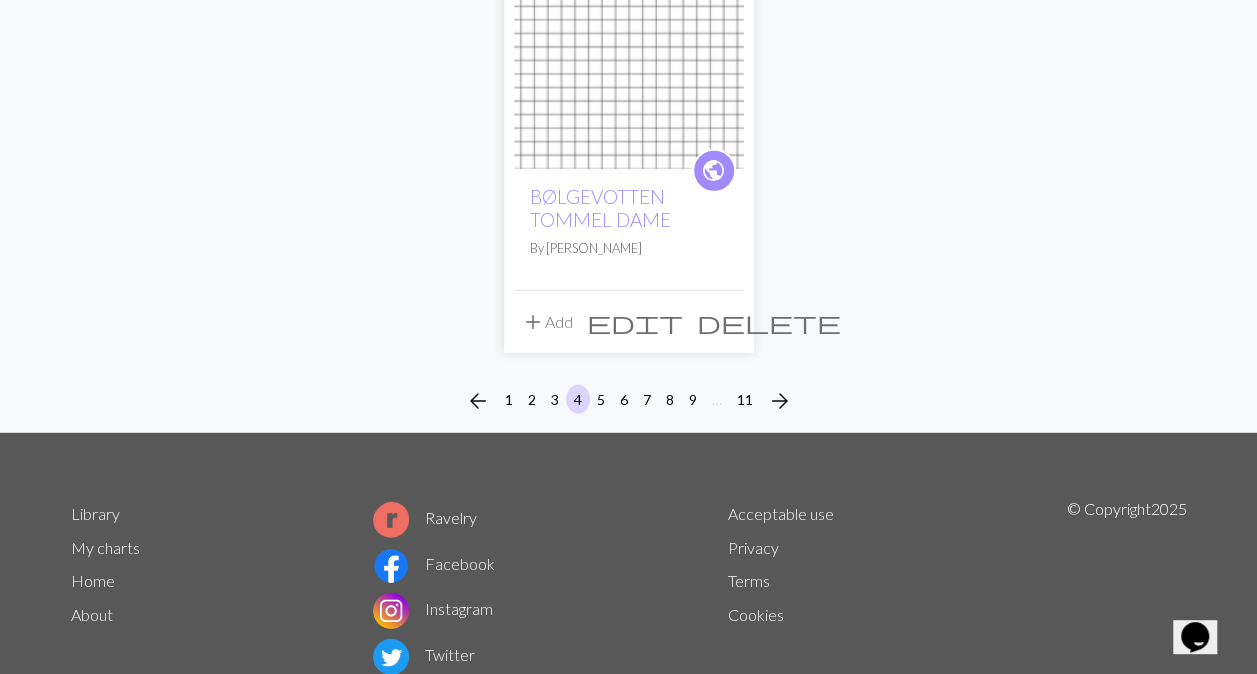 drag, startPoint x: 1263, startPoint y: 114, endPoint x: 38, endPoint y: 16, distance: 1228.9137 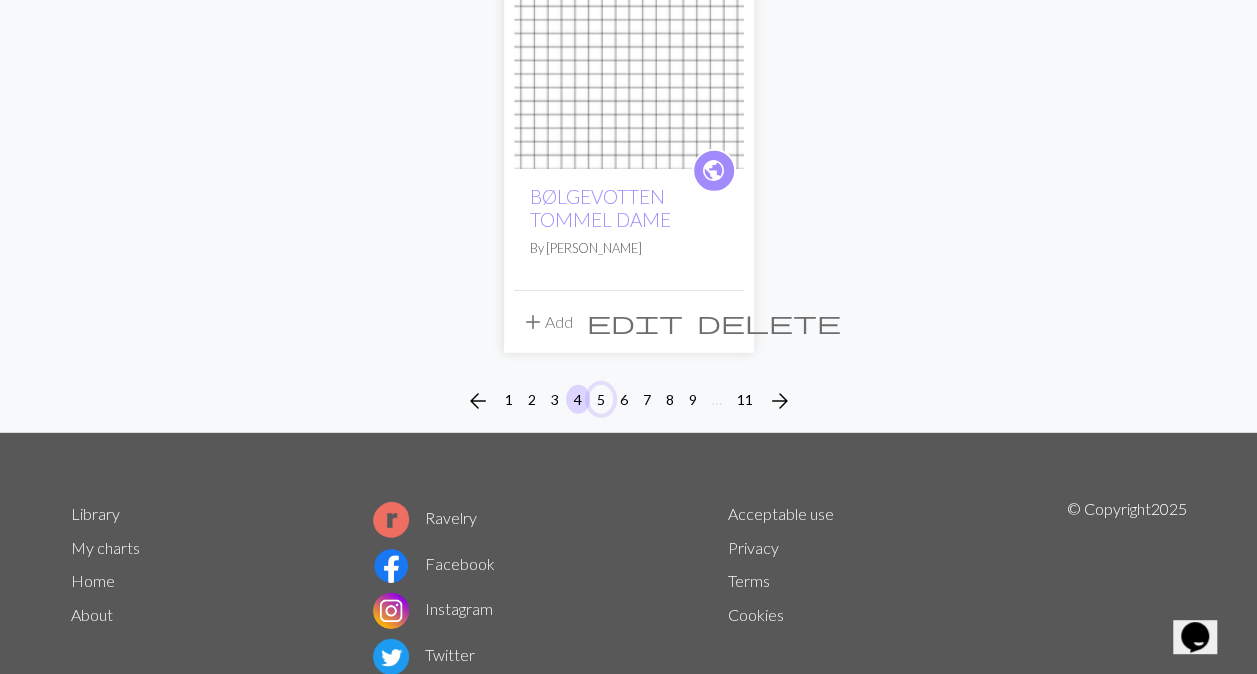 click on "5" at bounding box center [601, 399] 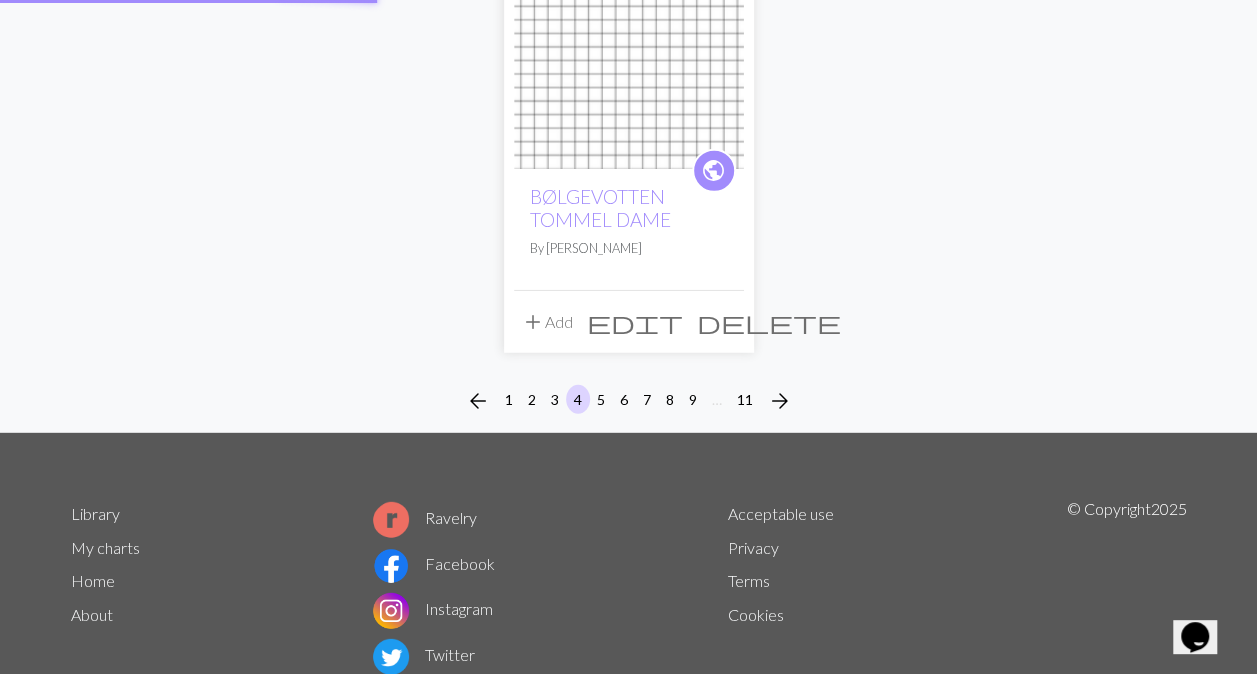 scroll, scrollTop: 0, scrollLeft: 0, axis: both 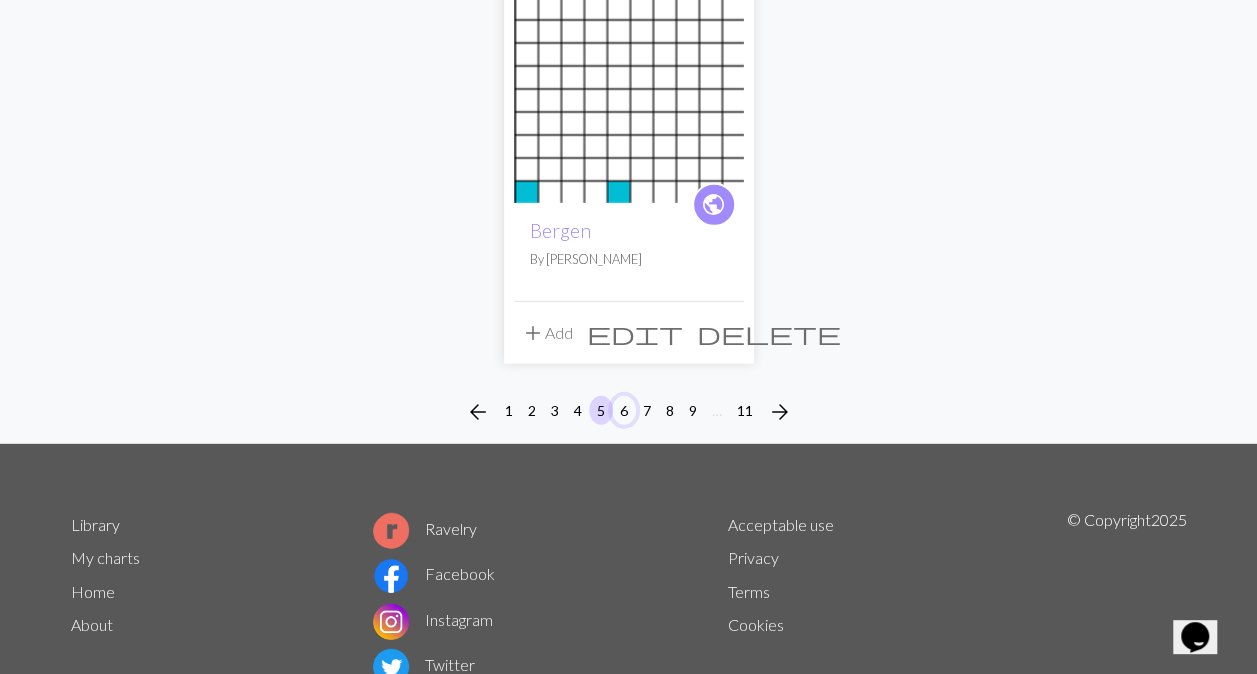 click on "6" at bounding box center (624, 410) 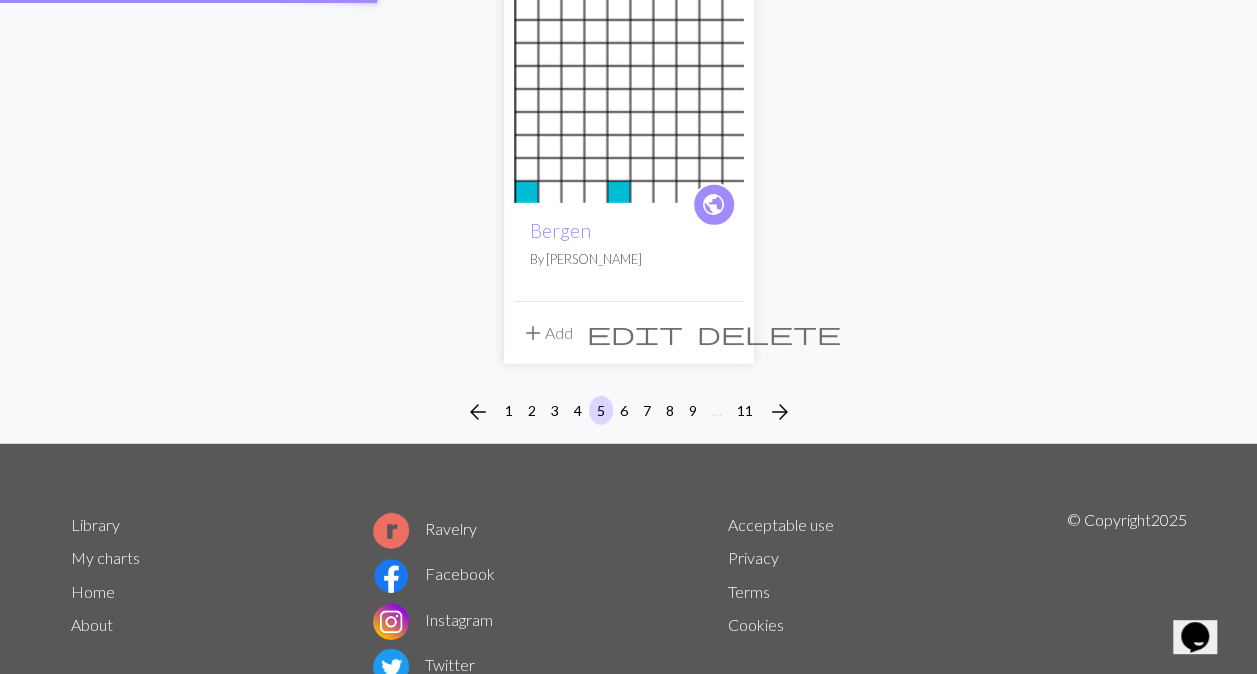 scroll, scrollTop: 0, scrollLeft: 0, axis: both 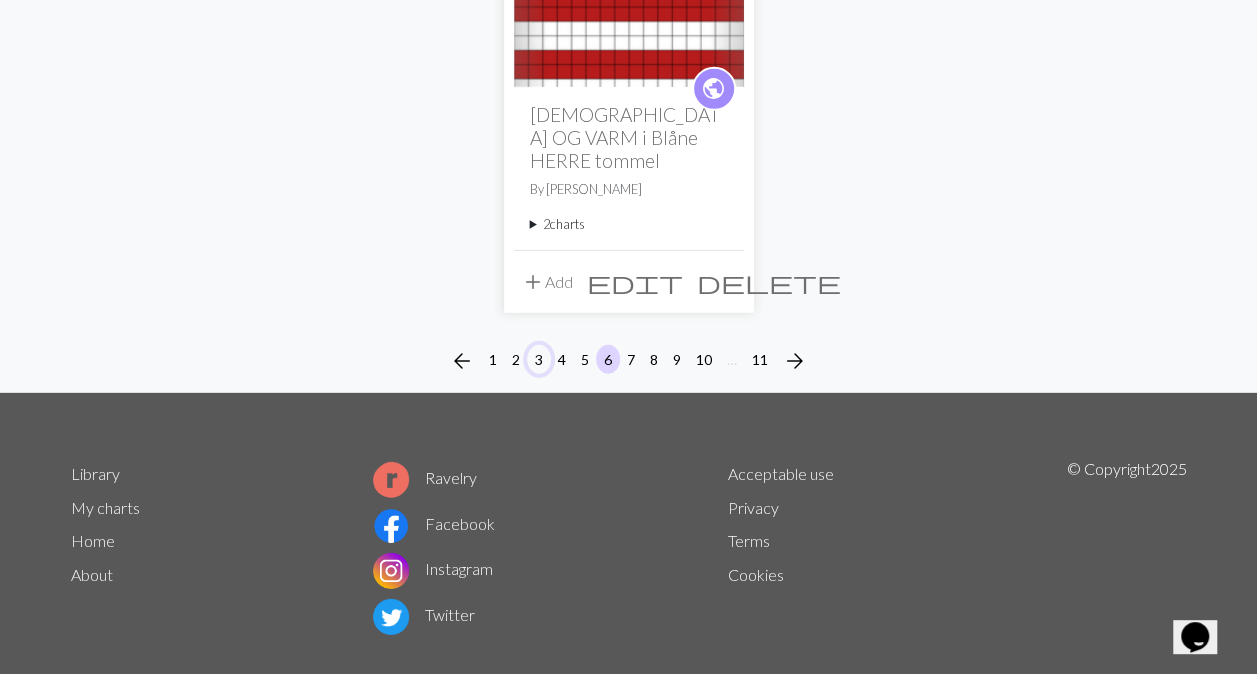 click on "3" at bounding box center (539, 359) 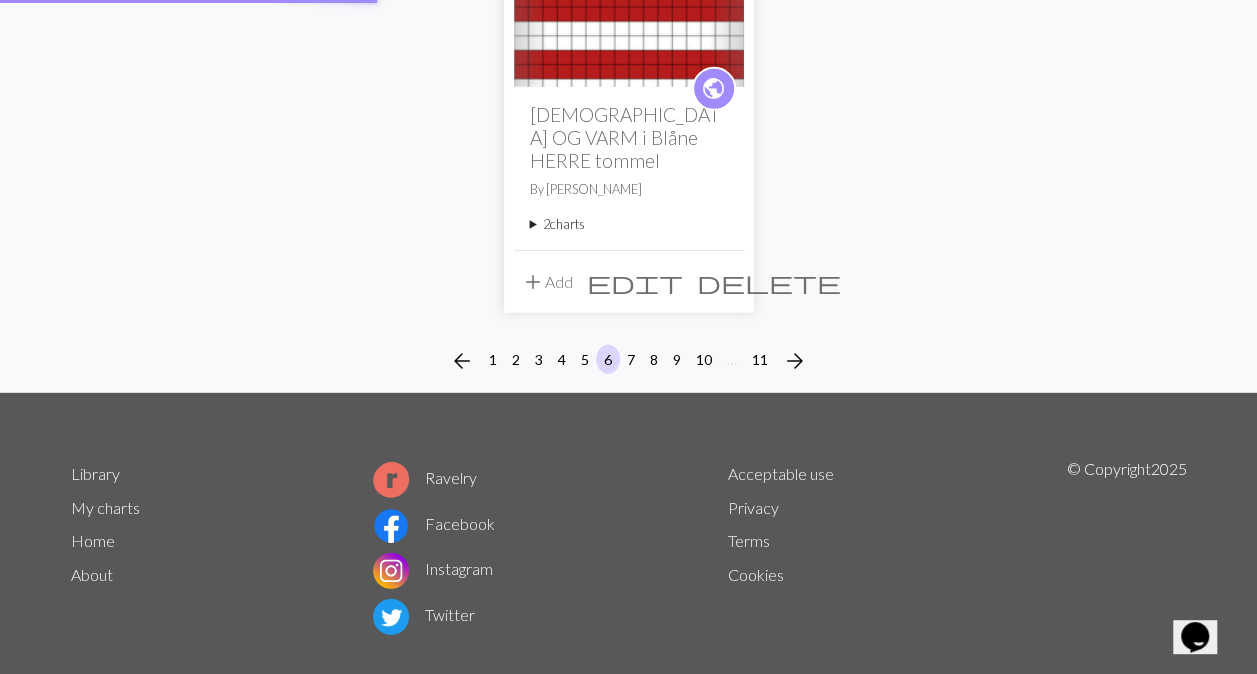 scroll, scrollTop: 0, scrollLeft: 0, axis: both 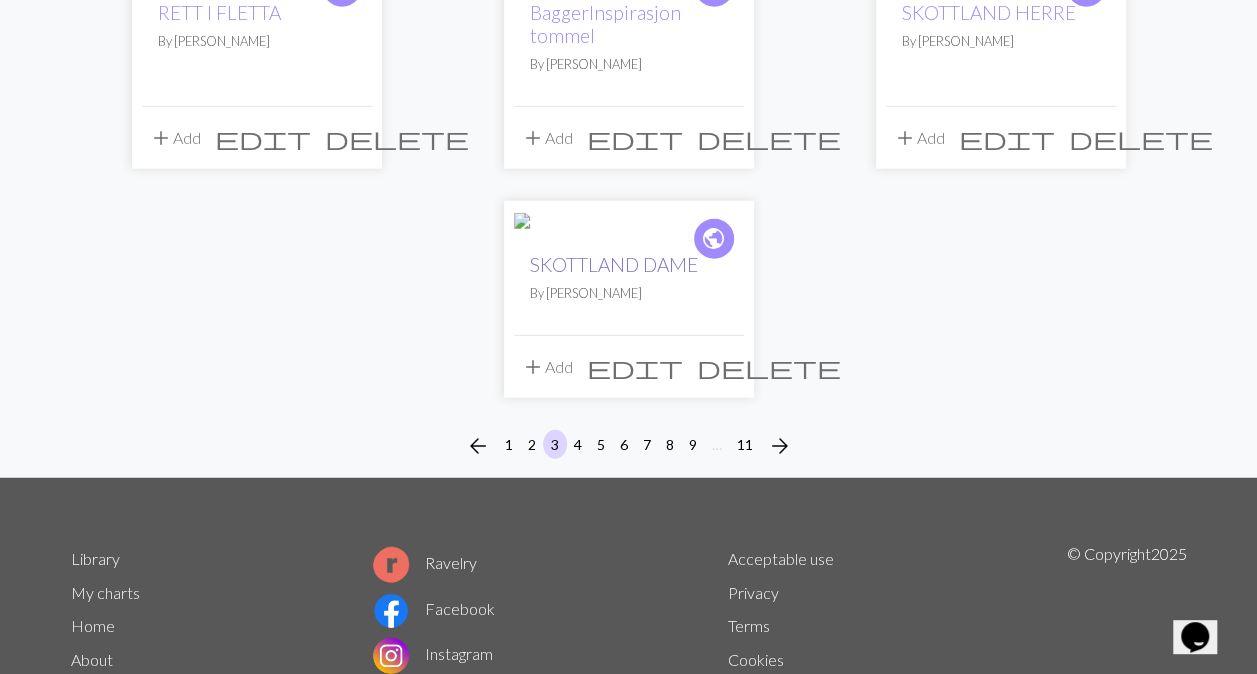 click on "SKOTTLAND DAME" at bounding box center [614, 264] 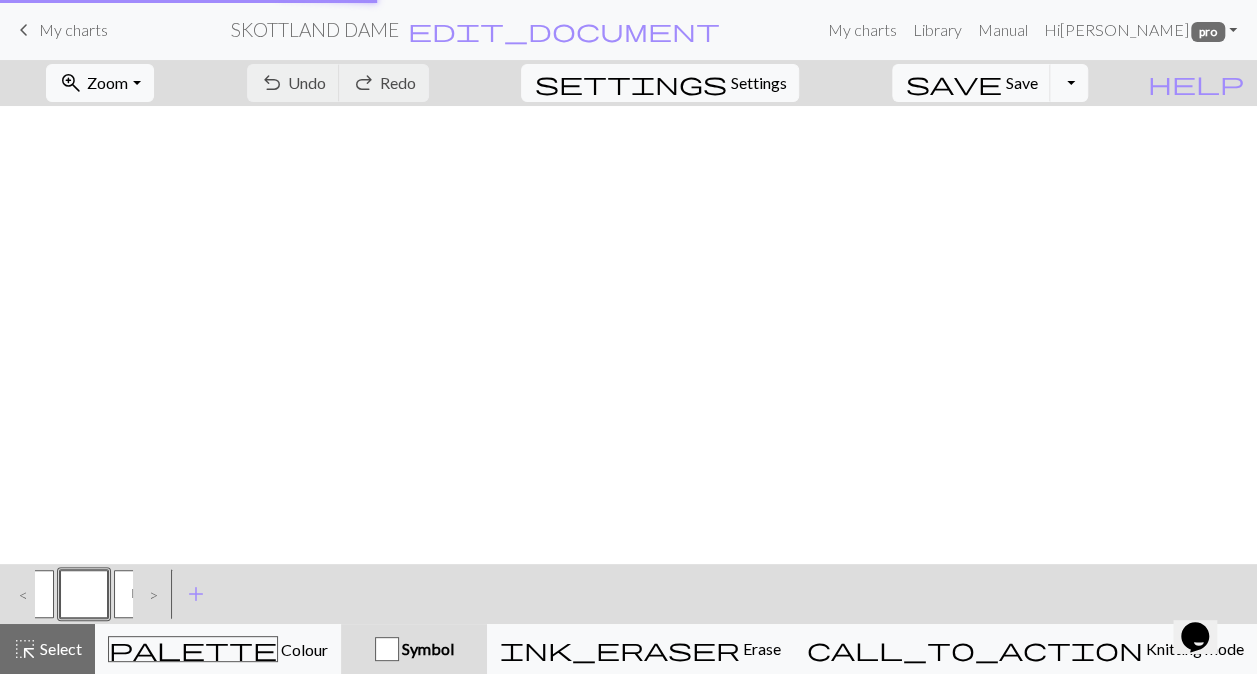 scroll, scrollTop: 0, scrollLeft: 0, axis: both 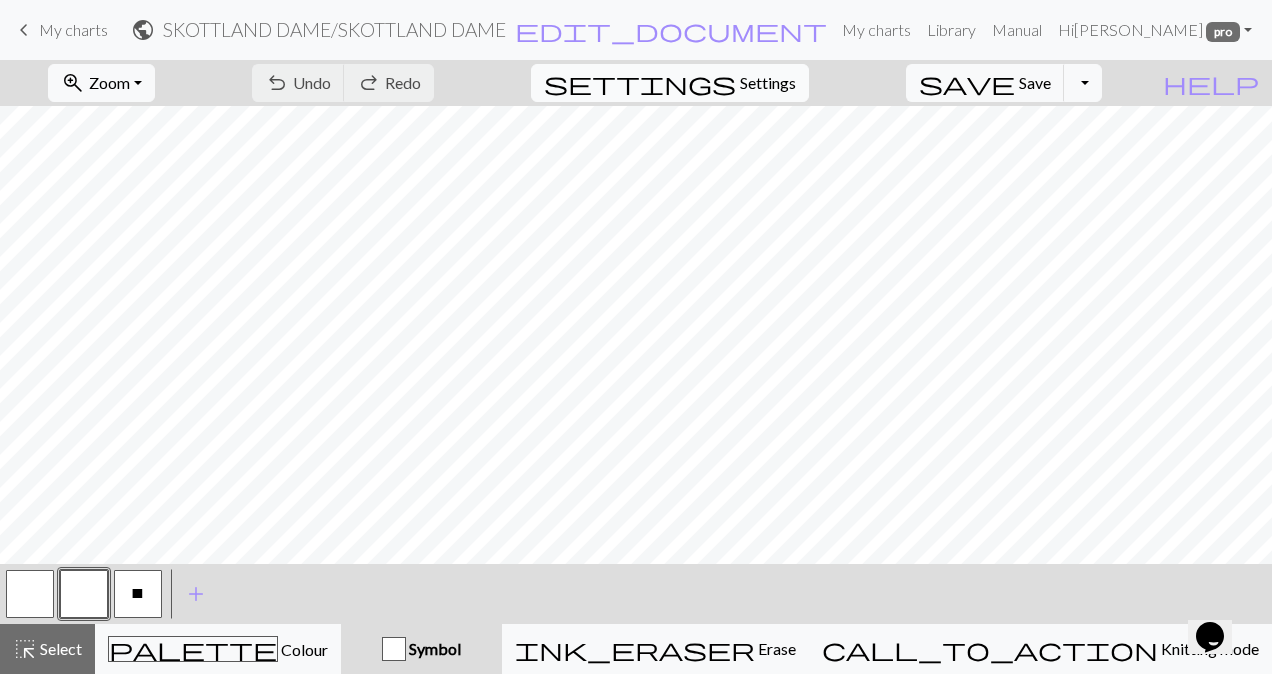 click on "Settings" at bounding box center (768, 83) 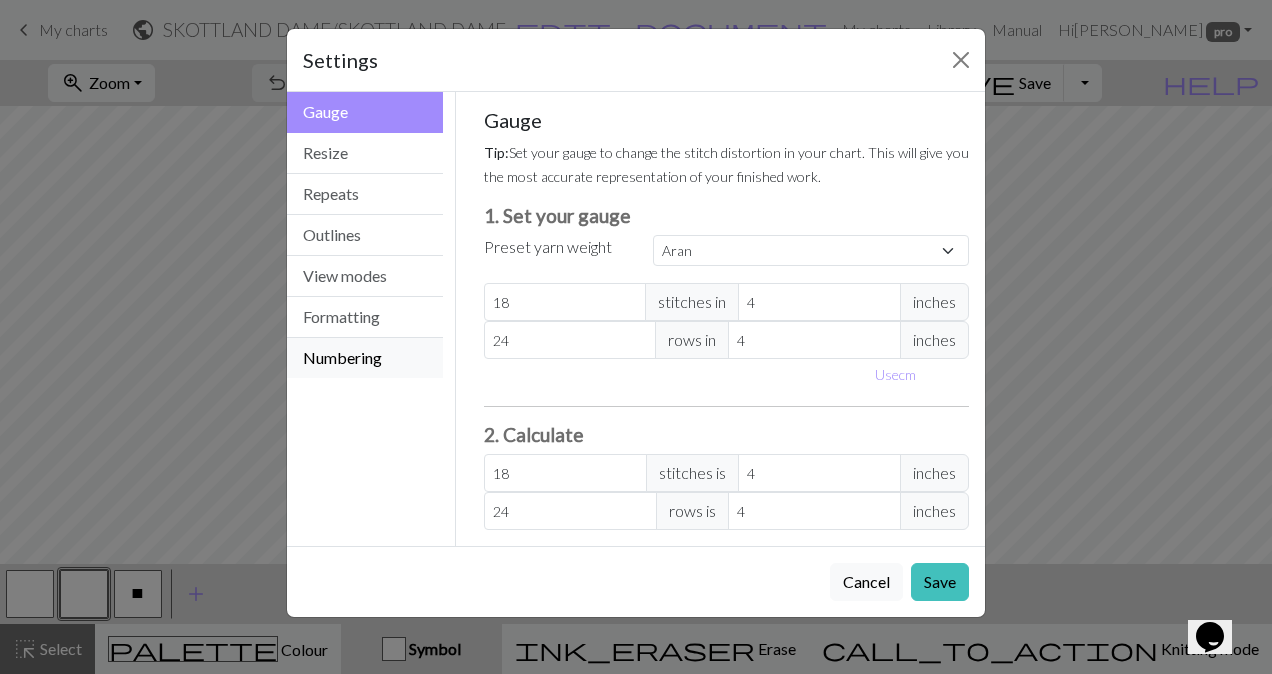 click on "Numbering" at bounding box center (365, 358) 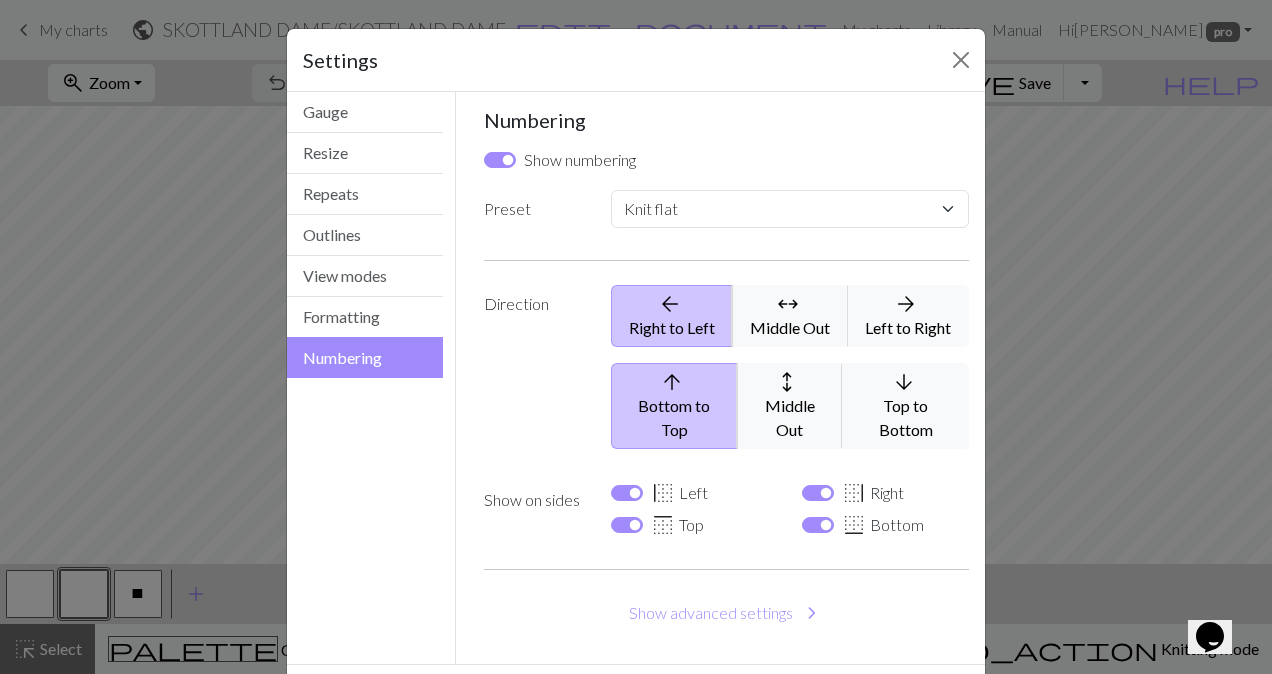 click on "border_left Left" at bounding box center [679, 493] 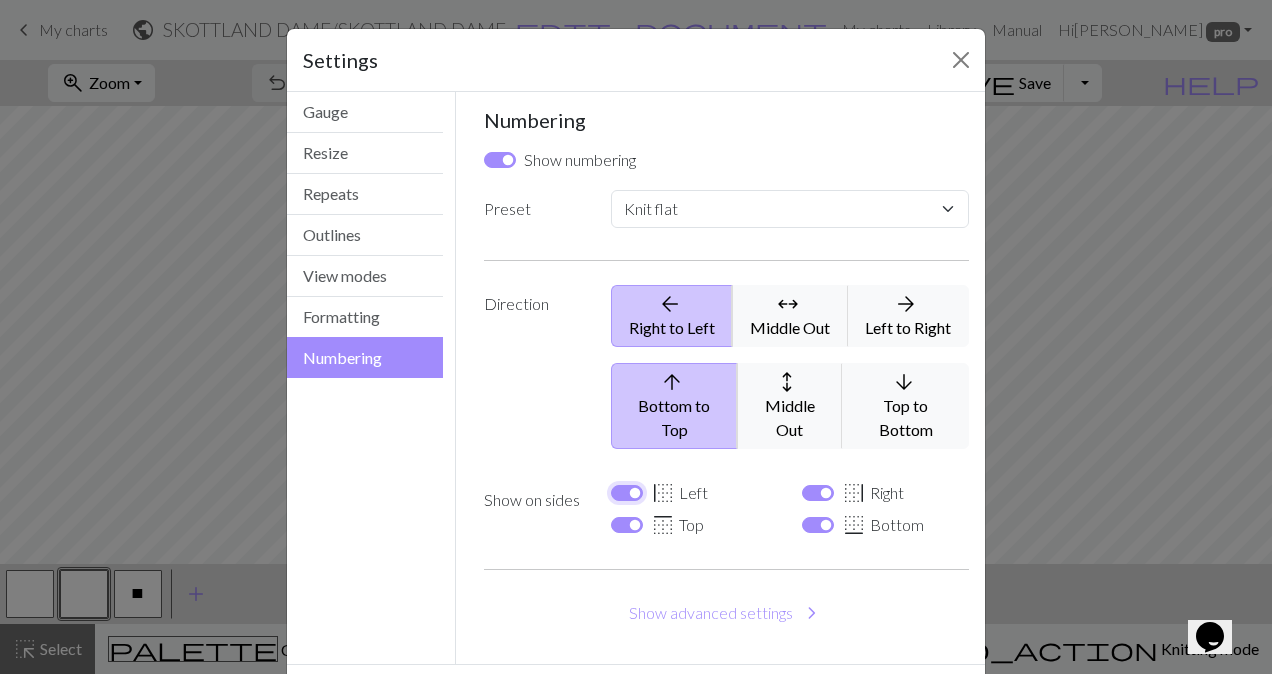 click on "border_left Left" at bounding box center [627, 493] 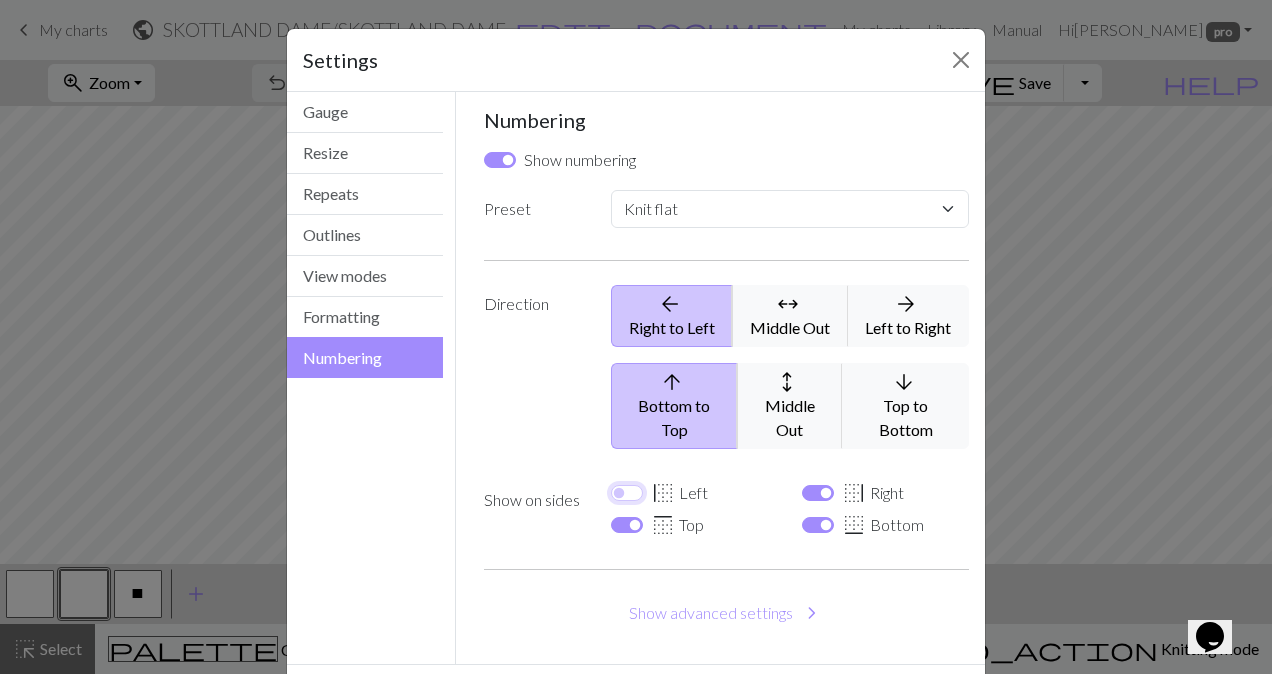 checkbox on "false" 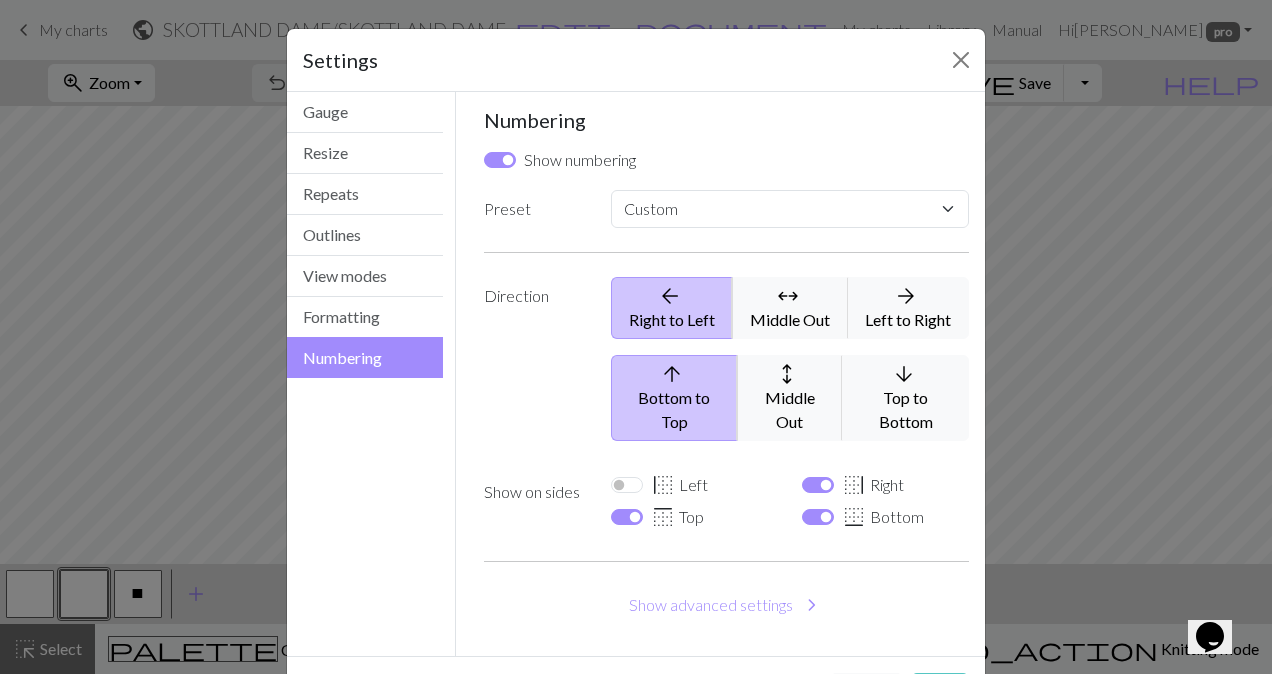 click on "Save" at bounding box center [940, 692] 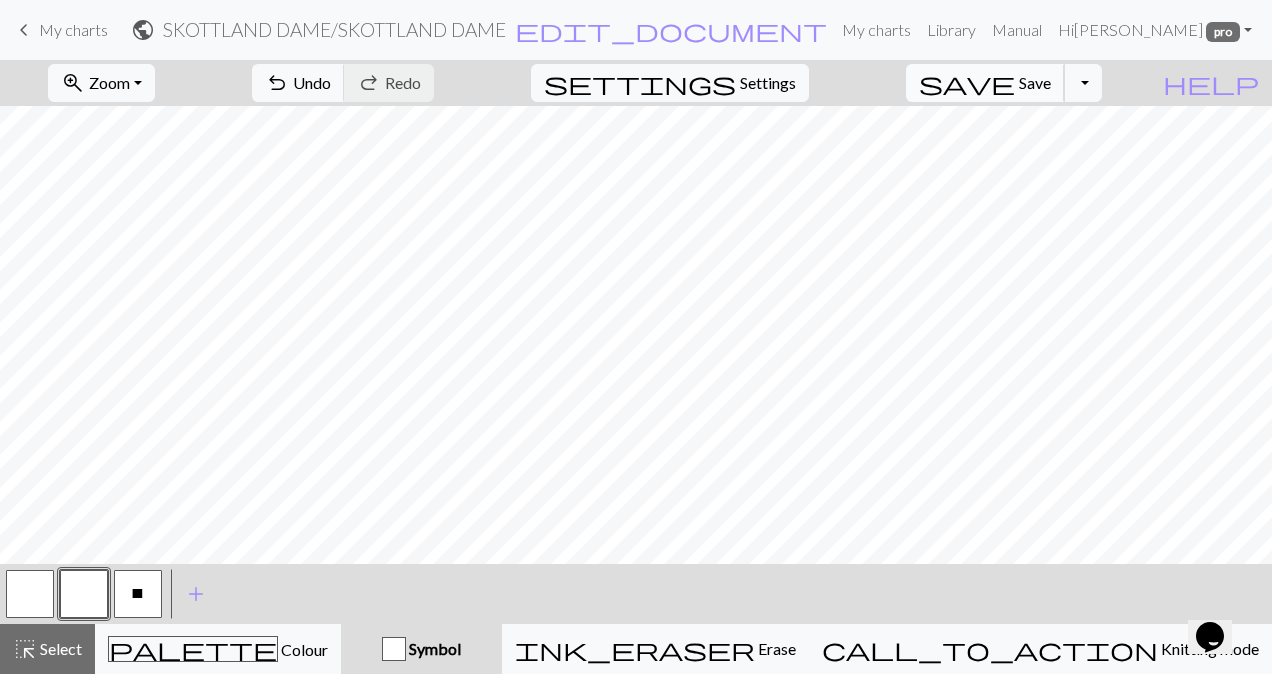 click on "Save" at bounding box center [1035, 82] 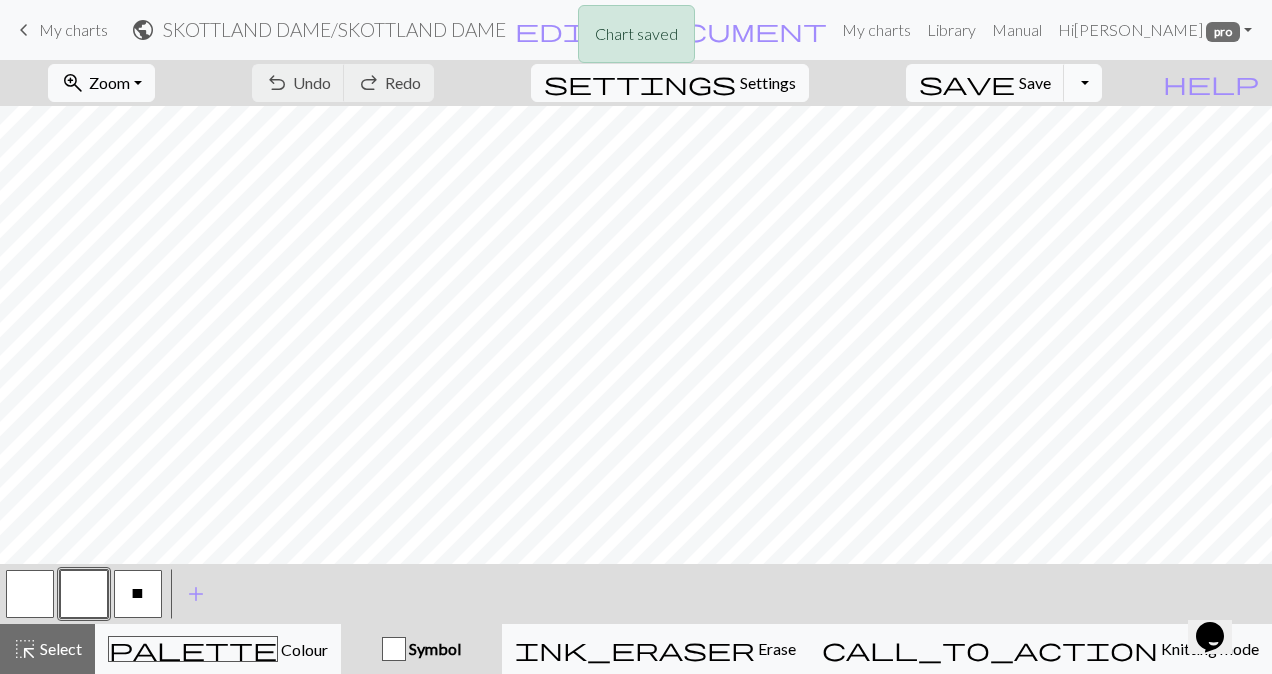 click on "Toggle Dropdown" at bounding box center [1083, 83] 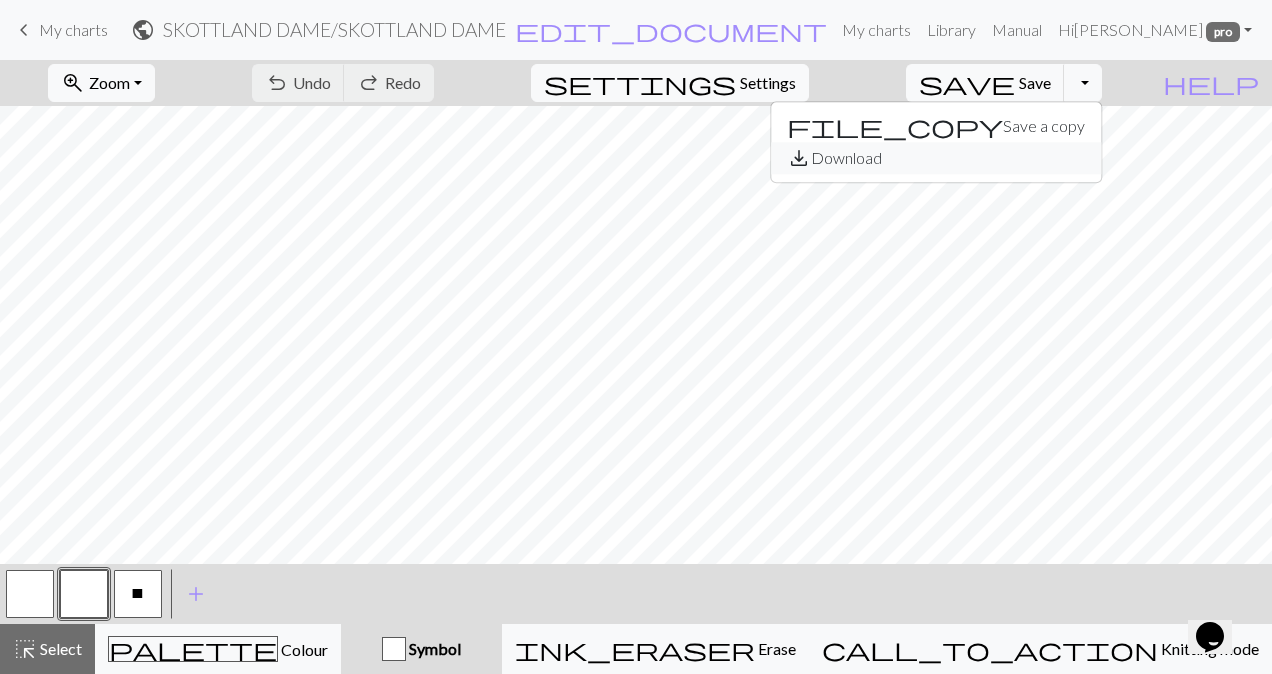 click on "save_alt  Download" at bounding box center [936, 158] 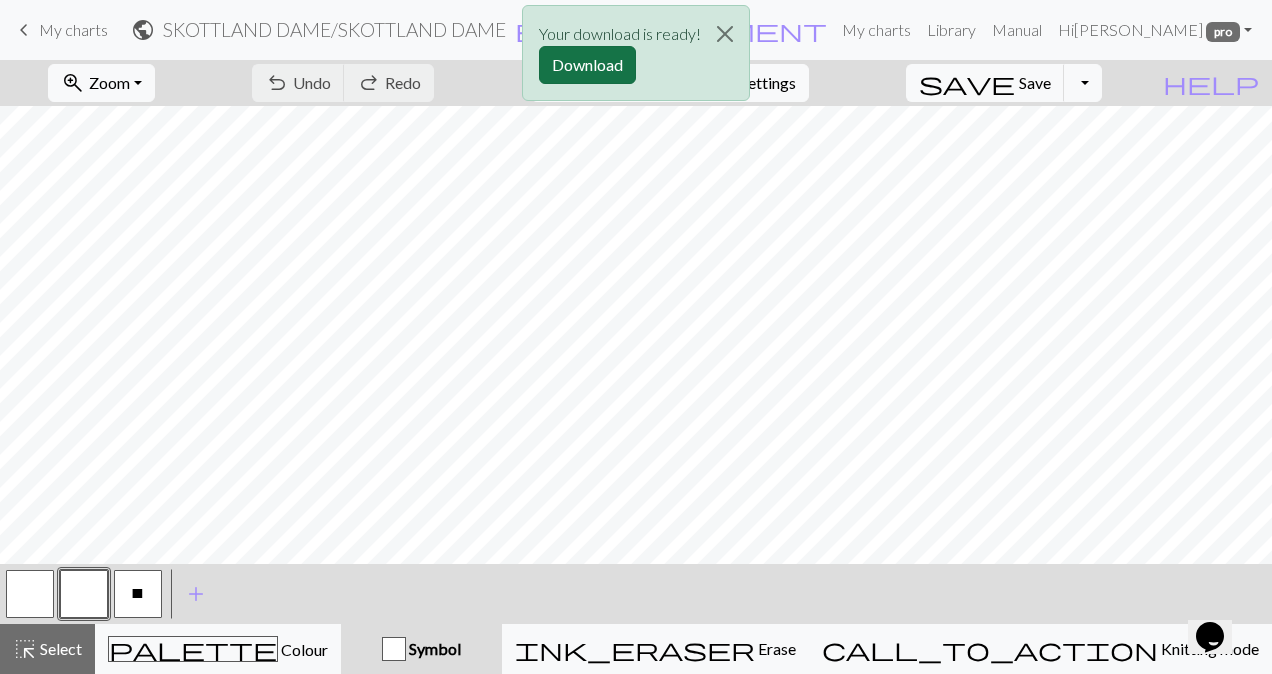 click on "Download" at bounding box center (587, 65) 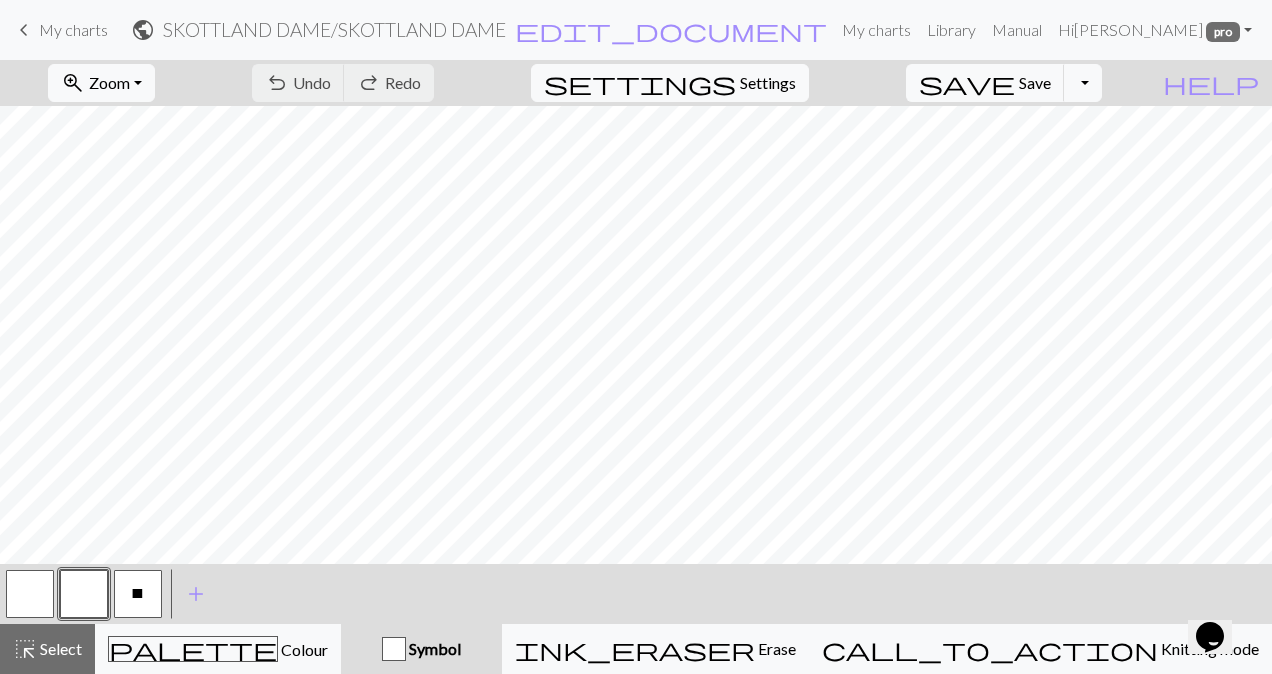 click on "My charts" at bounding box center [73, 29] 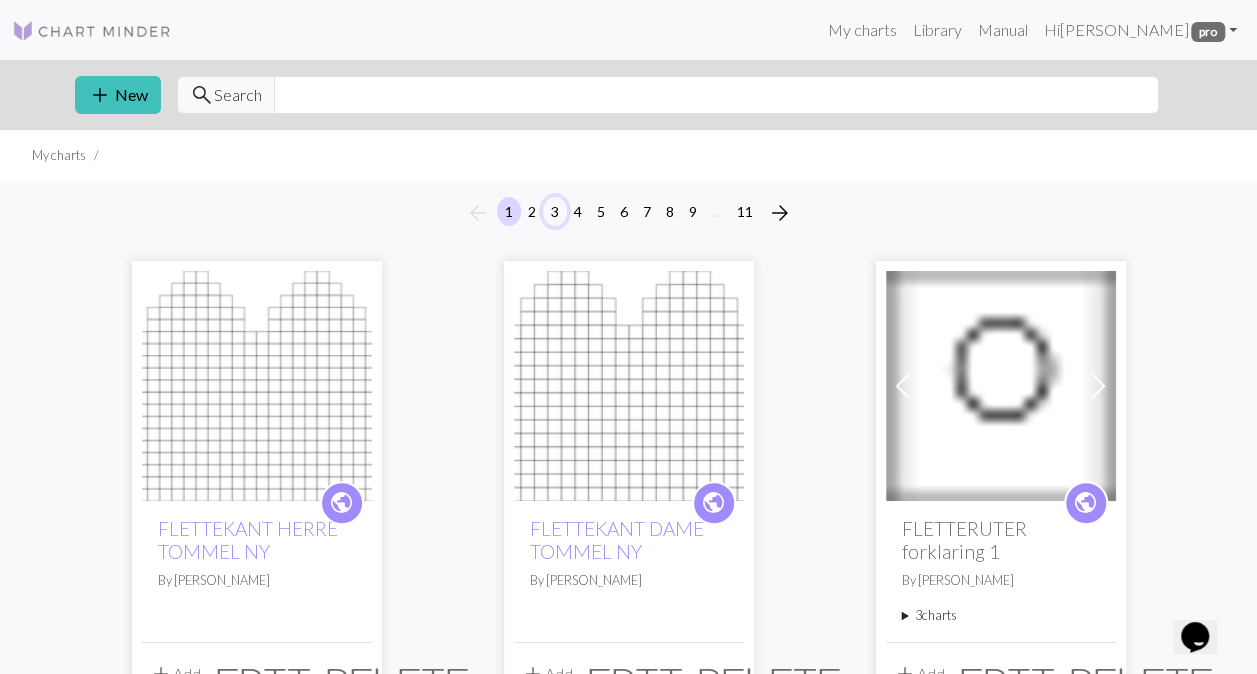 click on "3" at bounding box center (555, 211) 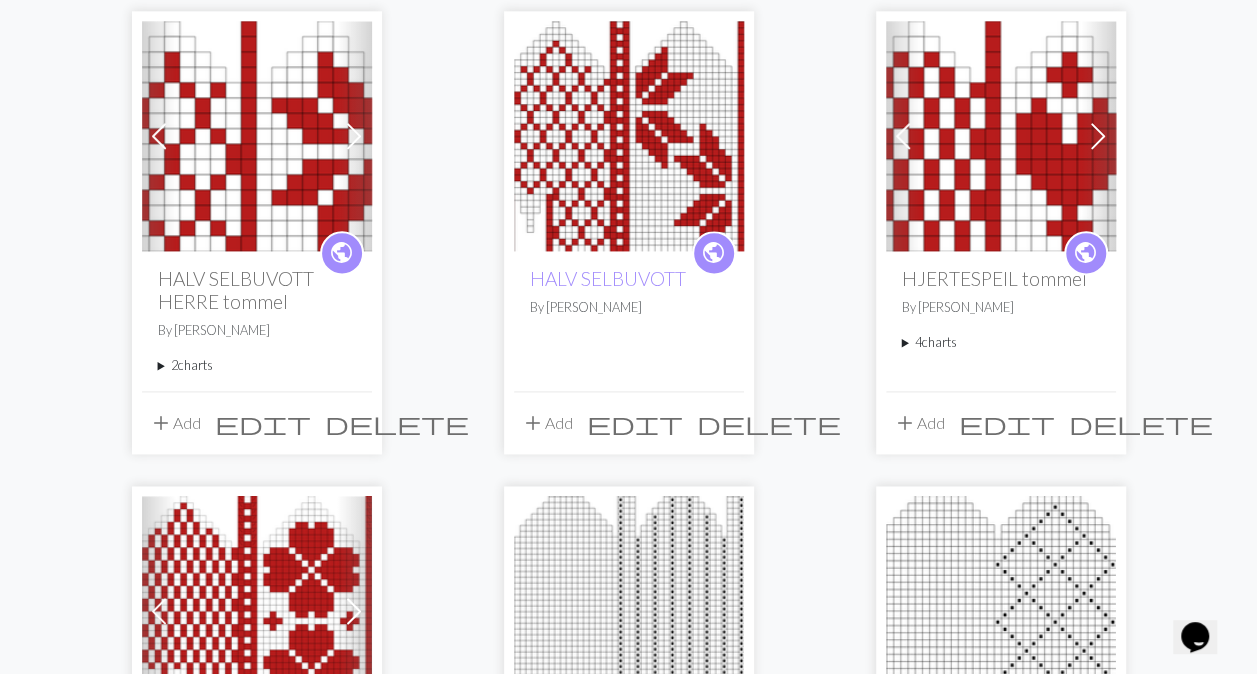 scroll, scrollTop: 1768, scrollLeft: 0, axis: vertical 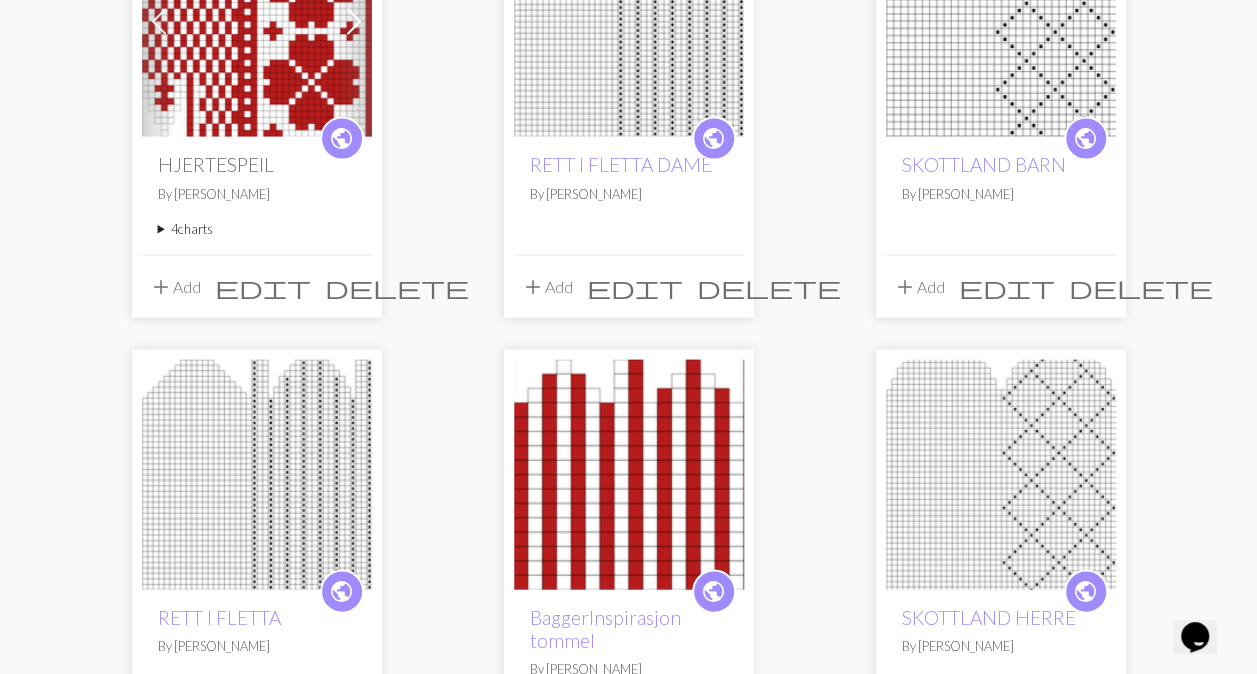 click at bounding box center (1001, 474) 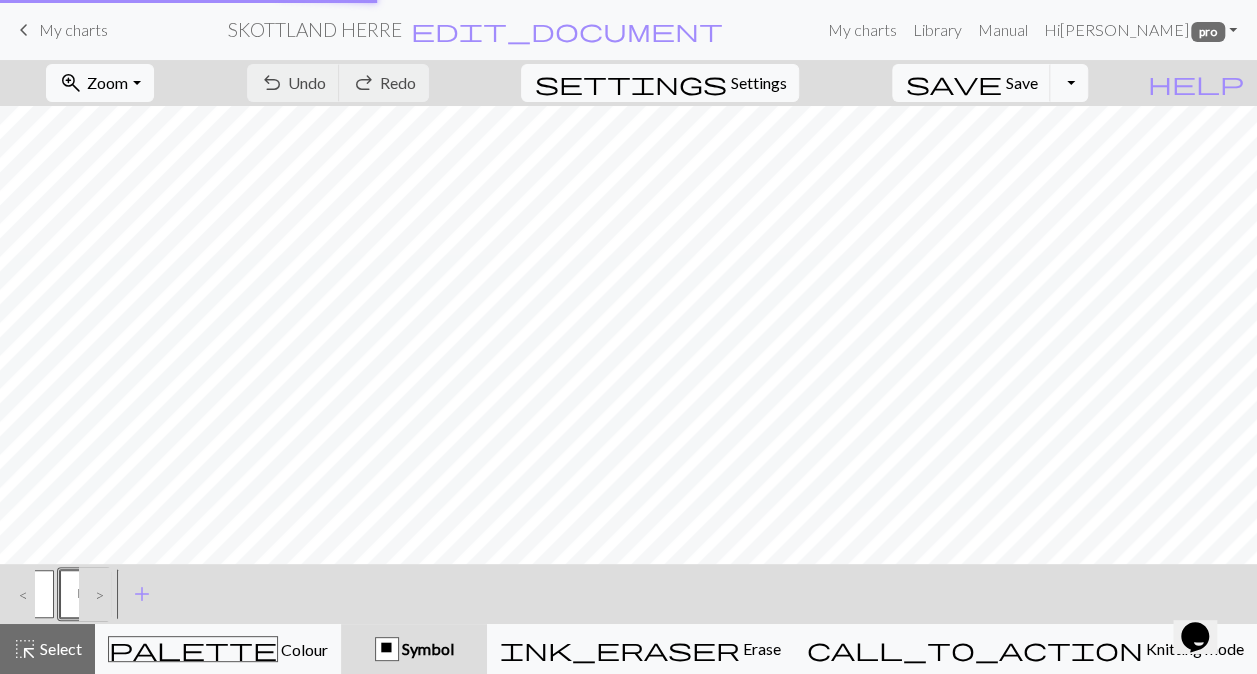 scroll, scrollTop: 0, scrollLeft: 0, axis: both 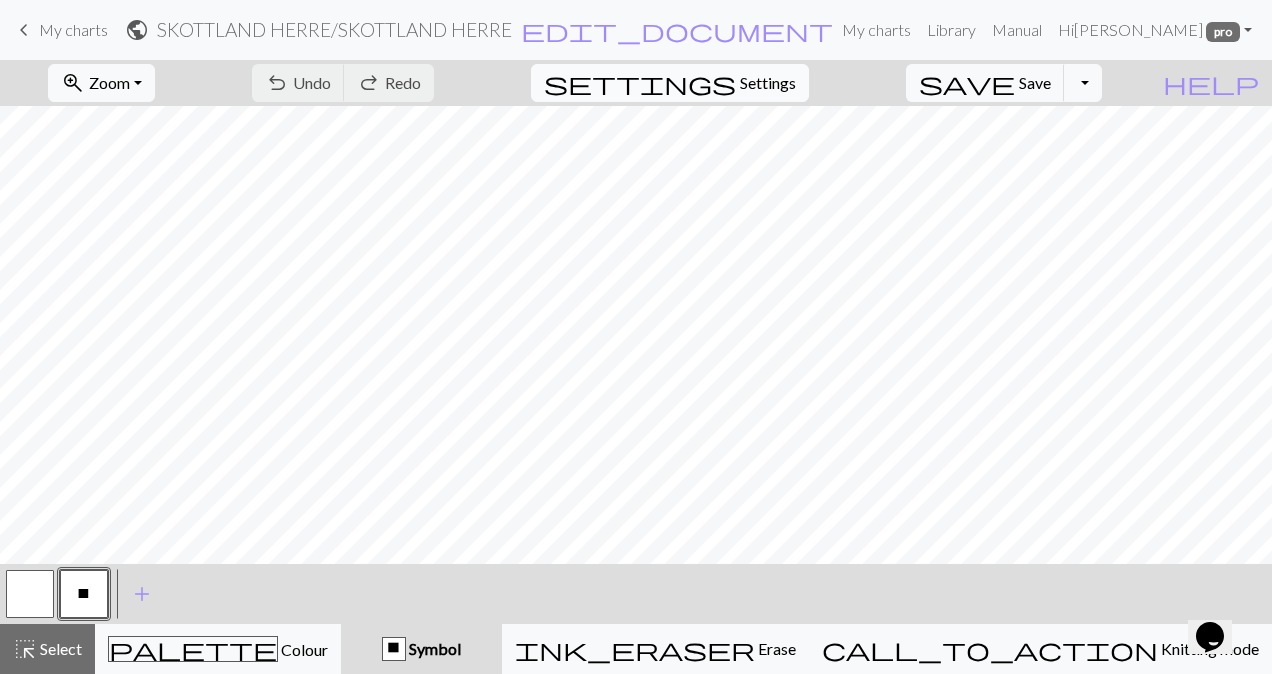 click on "Settings" at bounding box center (768, 83) 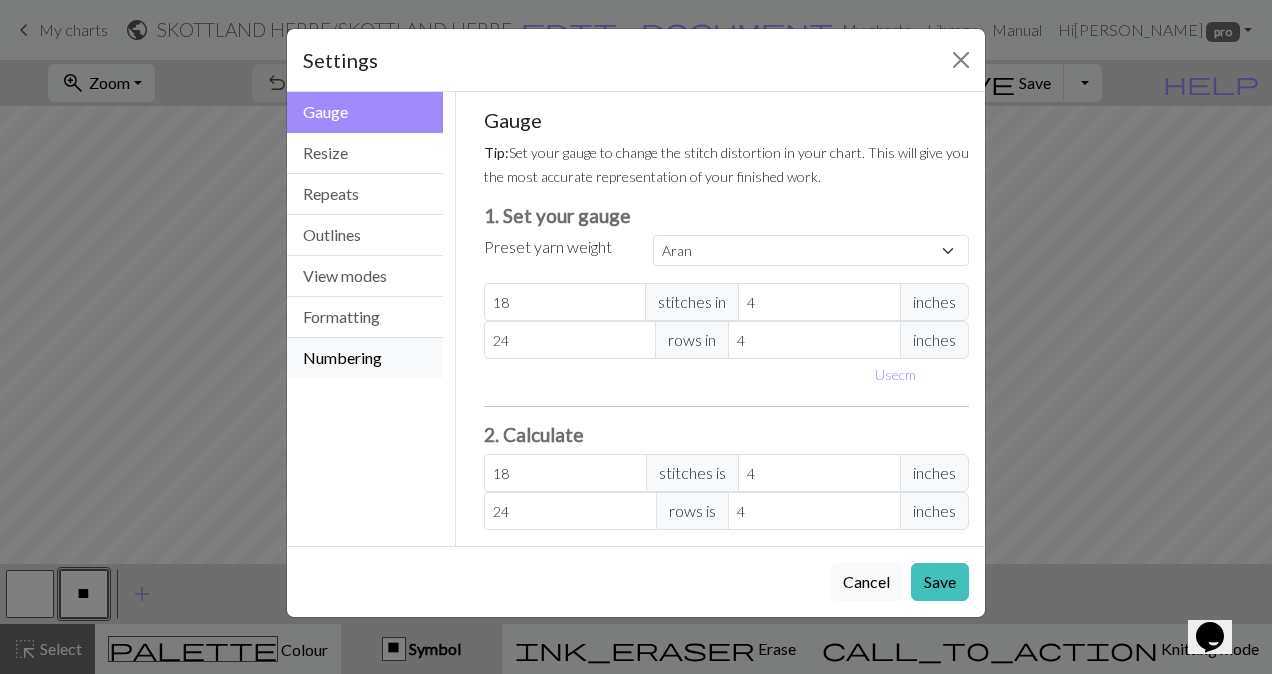 click on "Numbering" at bounding box center [365, 358] 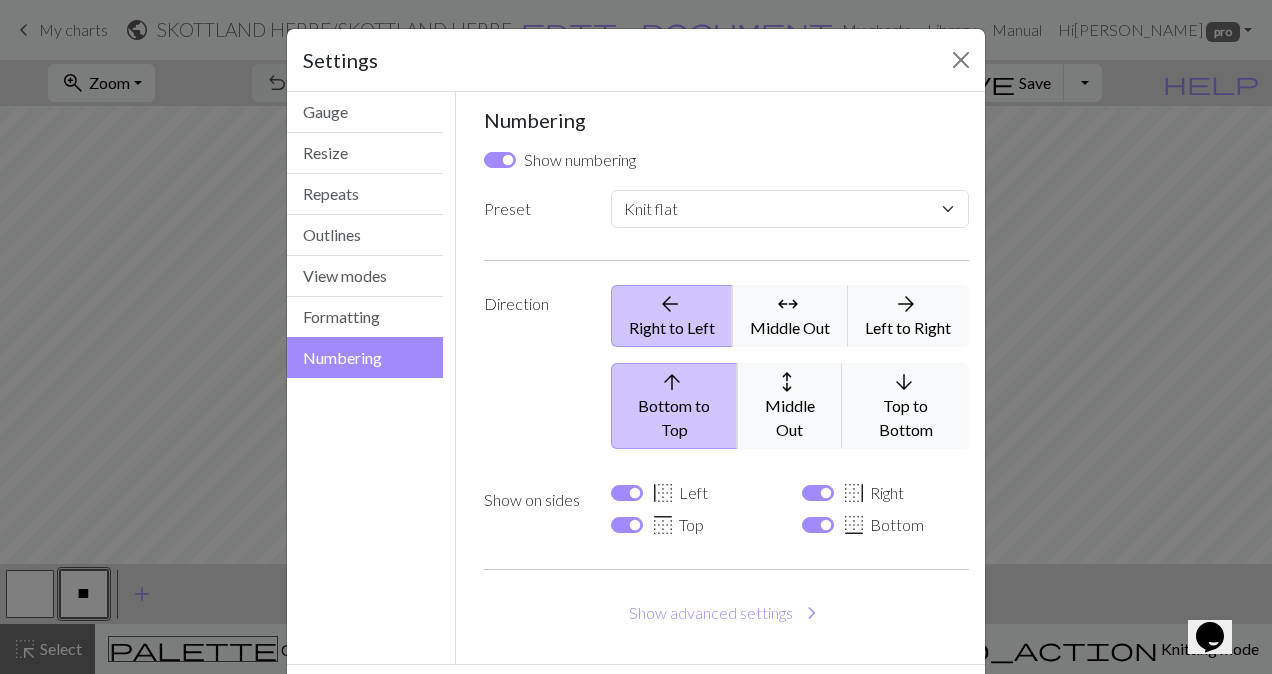 click on "border_left" at bounding box center (663, 493) 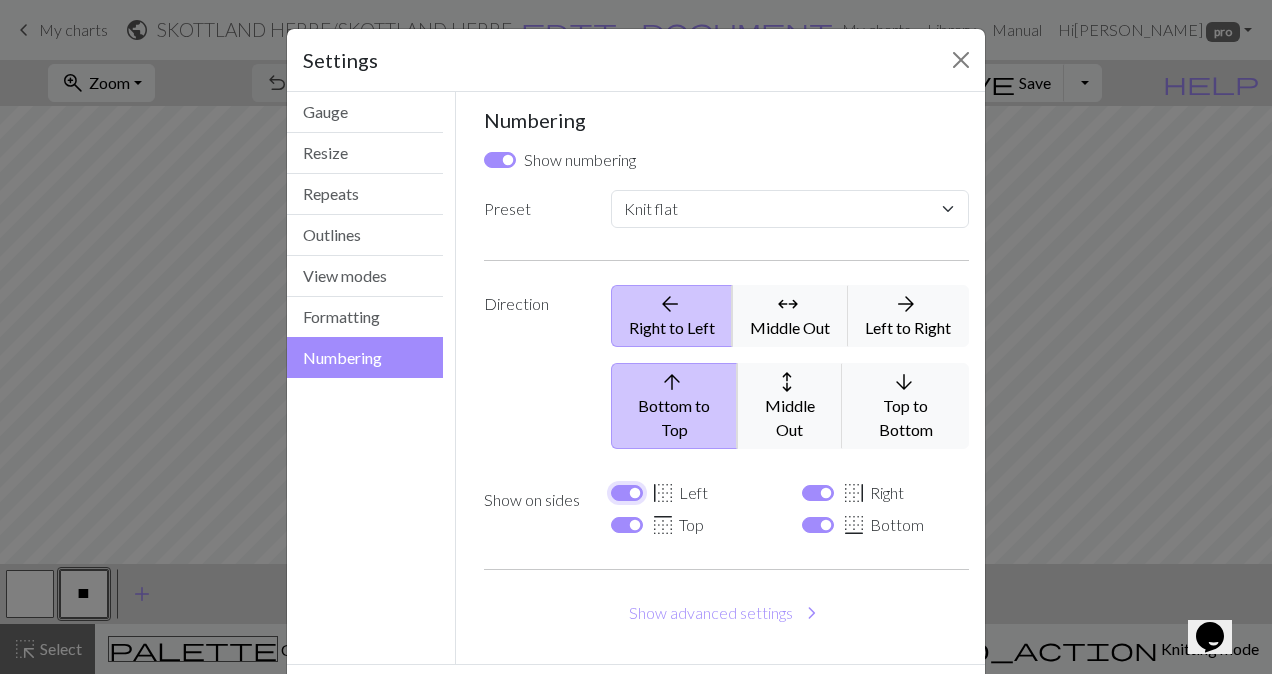 click on "border_left Left" at bounding box center (627, 493) 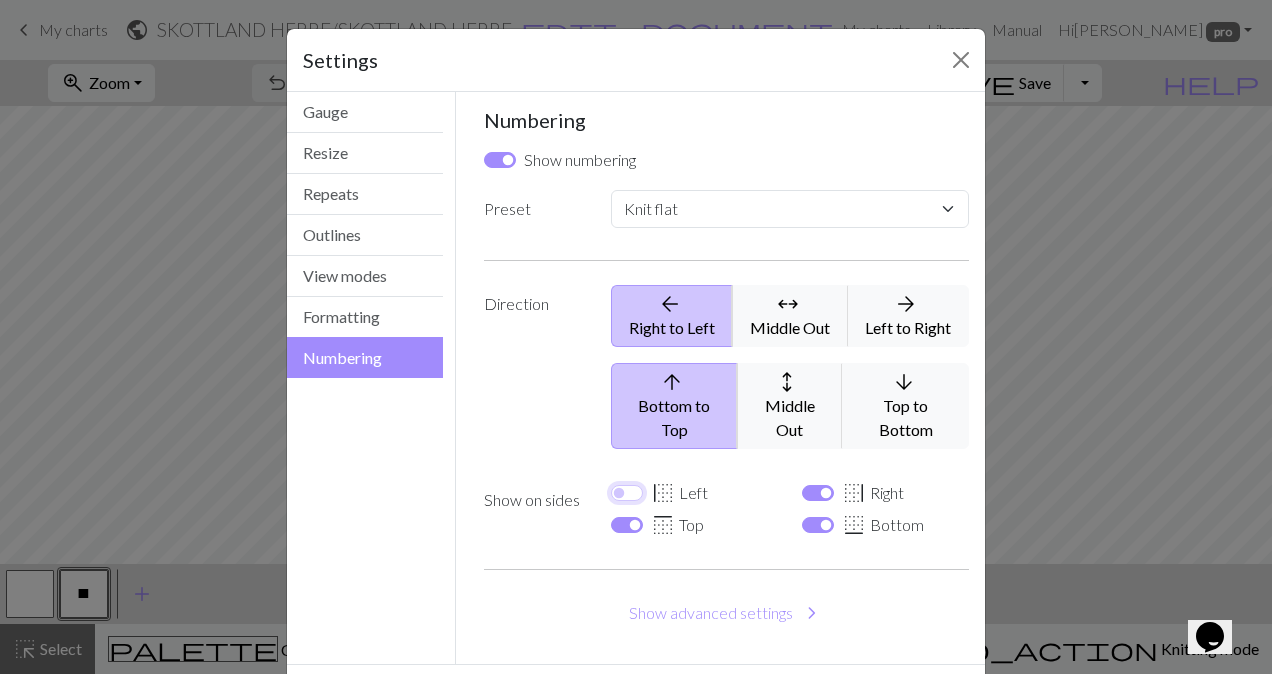 checkbox on "false" 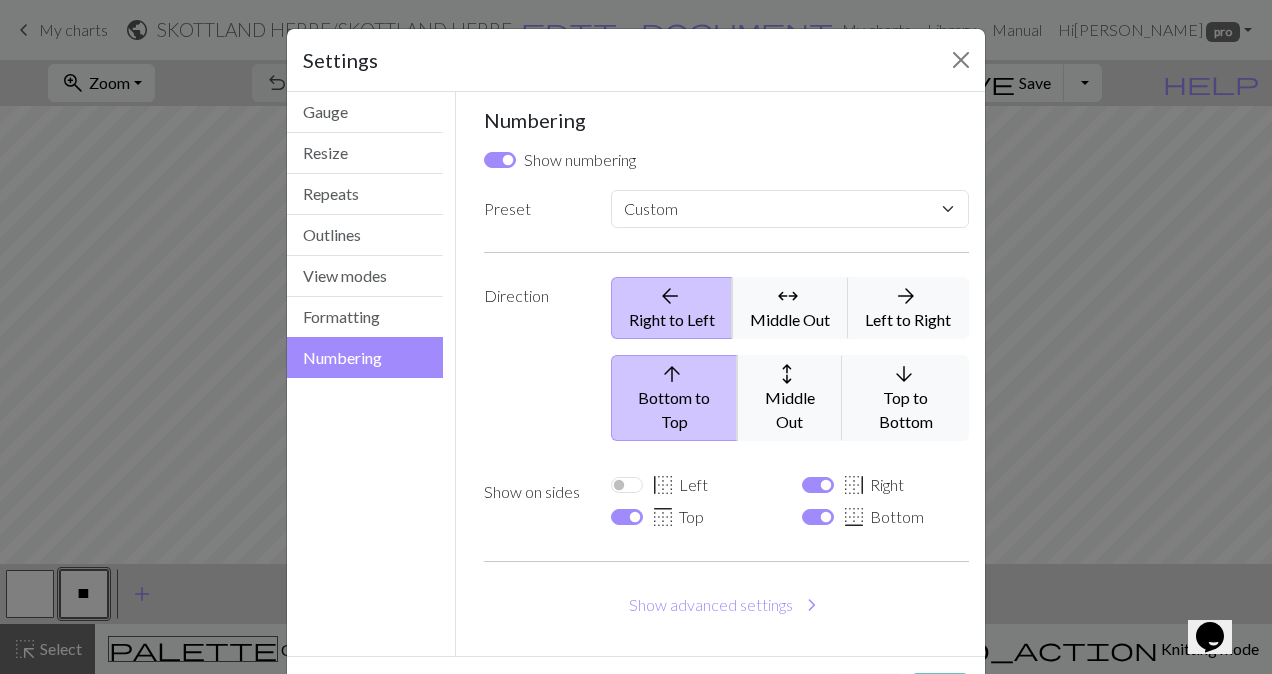 click on "Save" at bounding box center [940, 692] 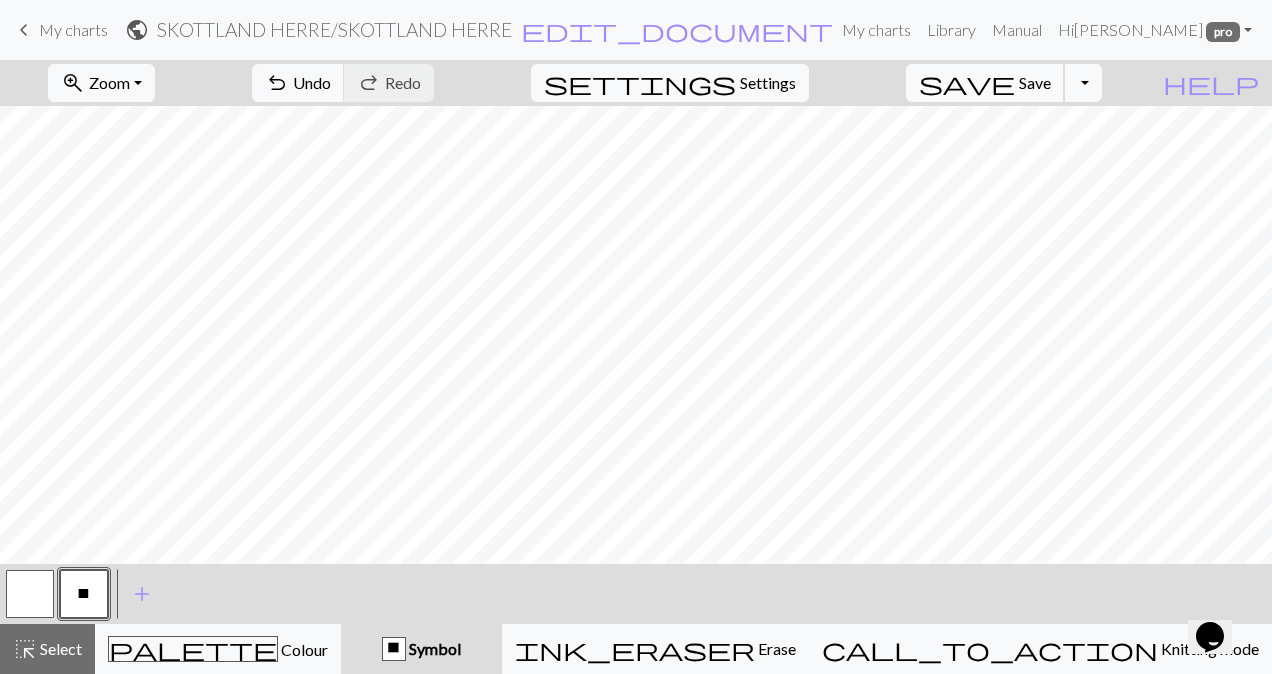 click on "Save" at bounding box center (1035, 82) 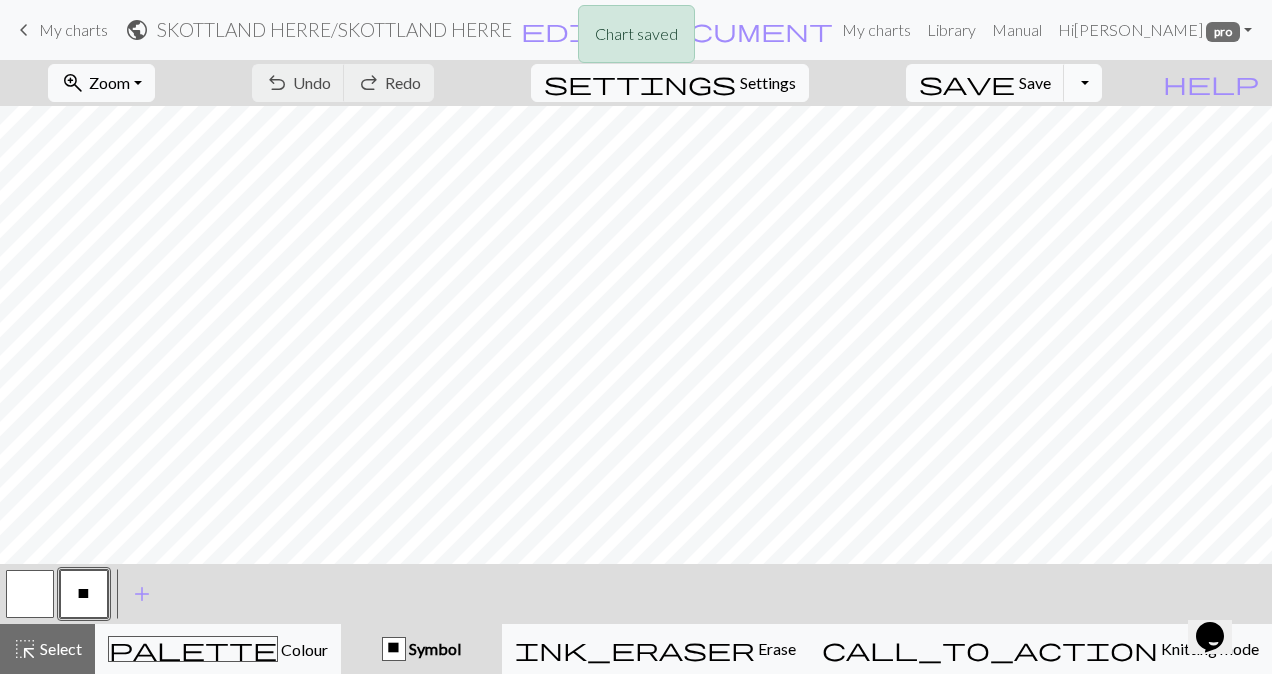 click on "Toggle Dropdown" at bounding box center [1083, 83] 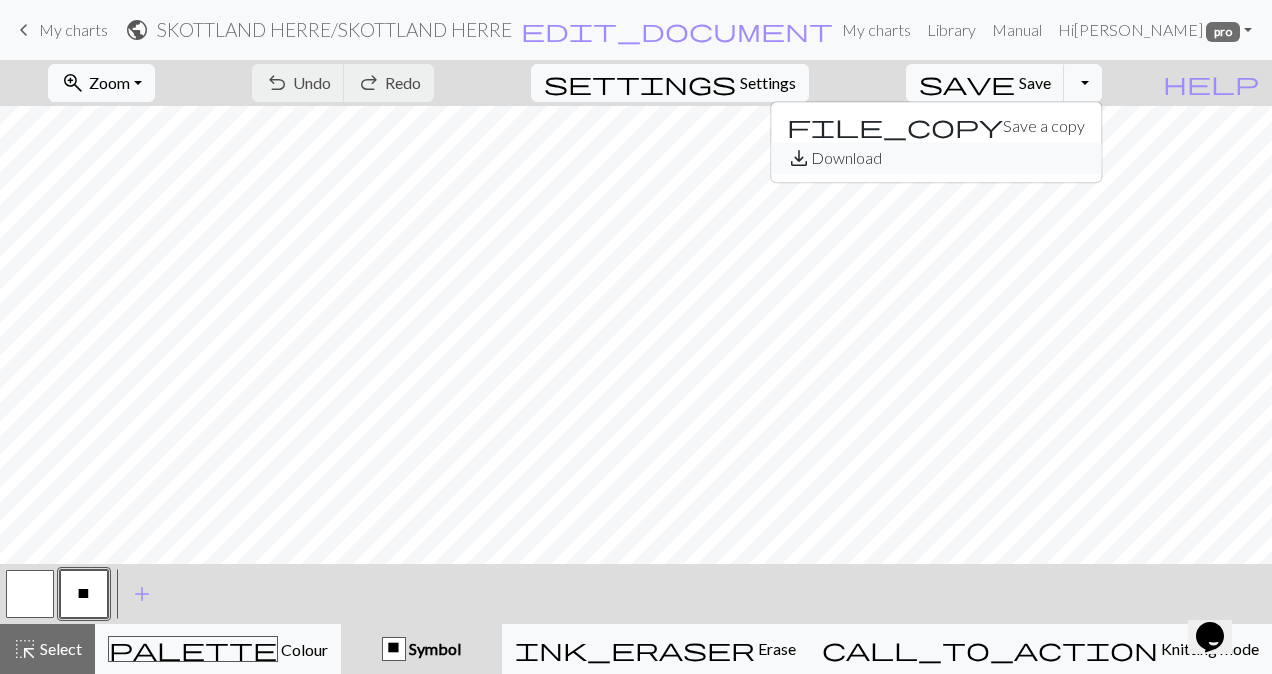 click on "save_alt  Download" at bounding box center (936, 158) 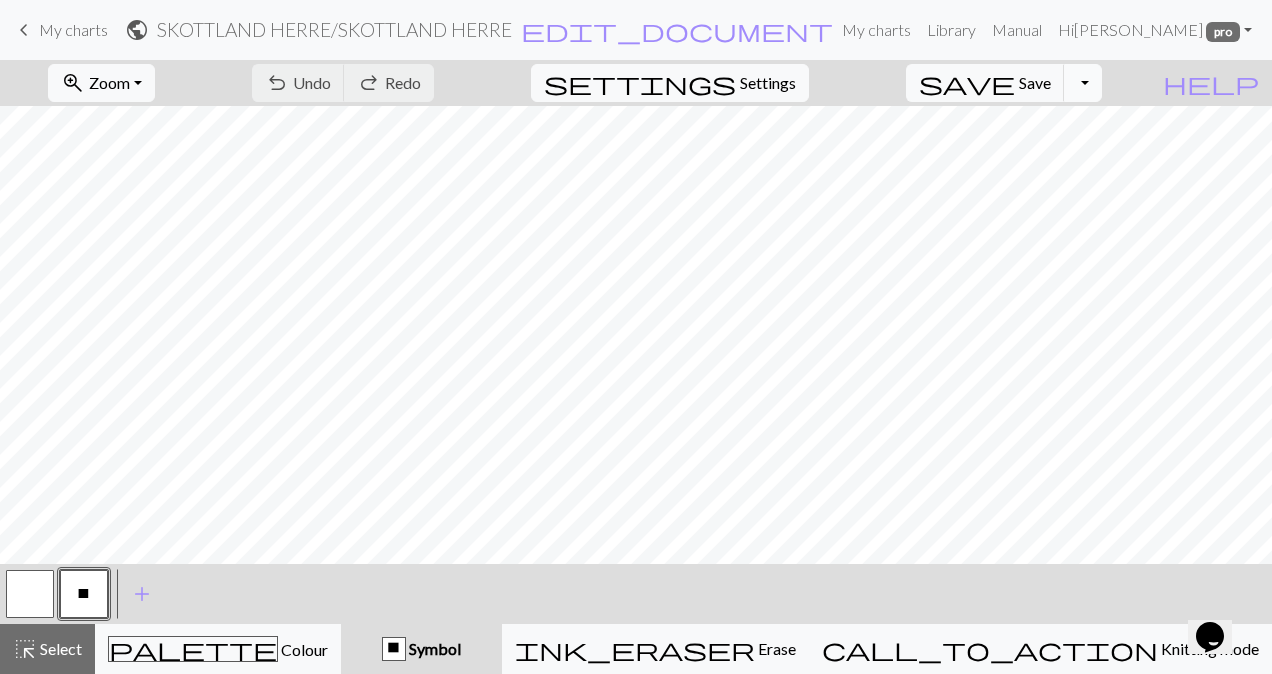click on "Toggle Dropdown" at bounding box center [1083, 83] 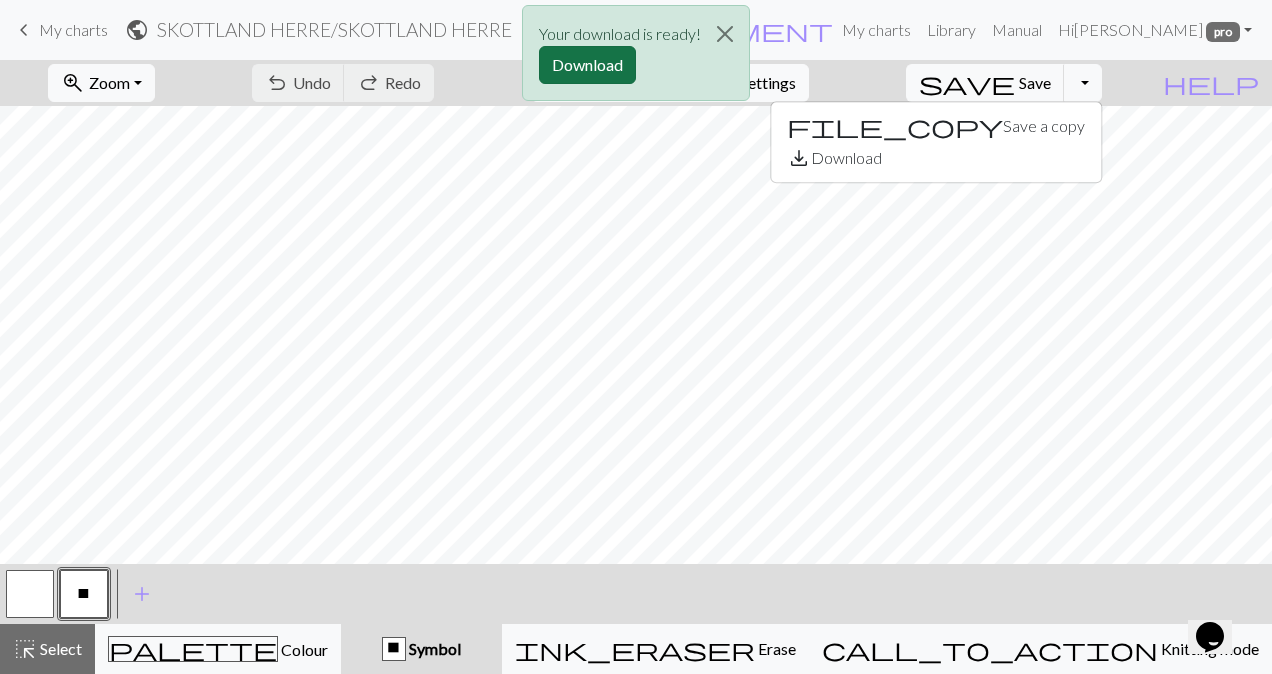 click on "Download" at bounding box center [587, 65] 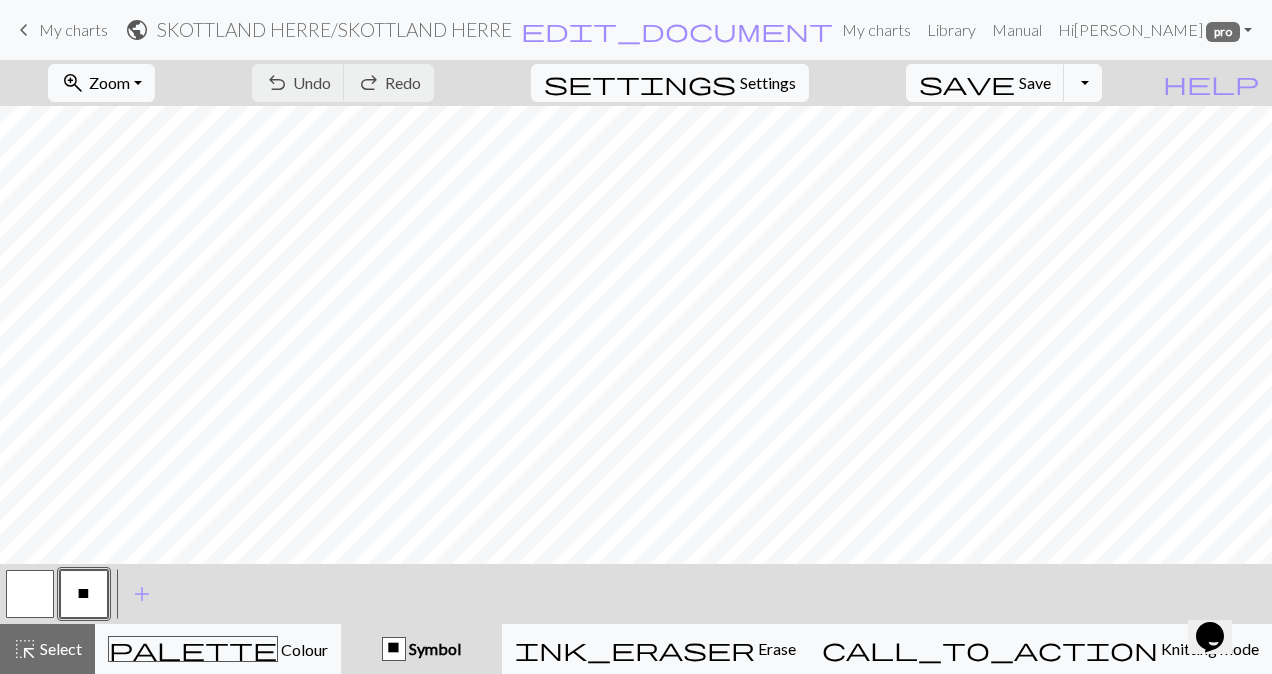 click on "My charts" at bounding box center [73, 29] 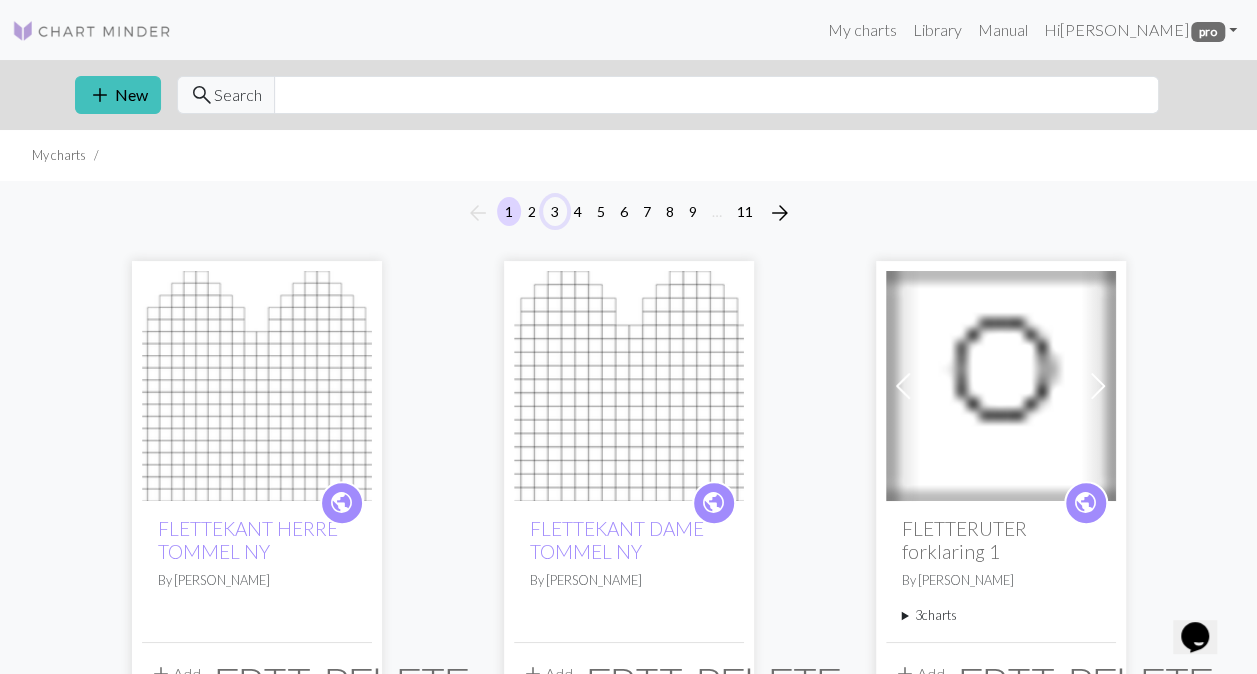 click on "3" at bounding box center [555, 211] 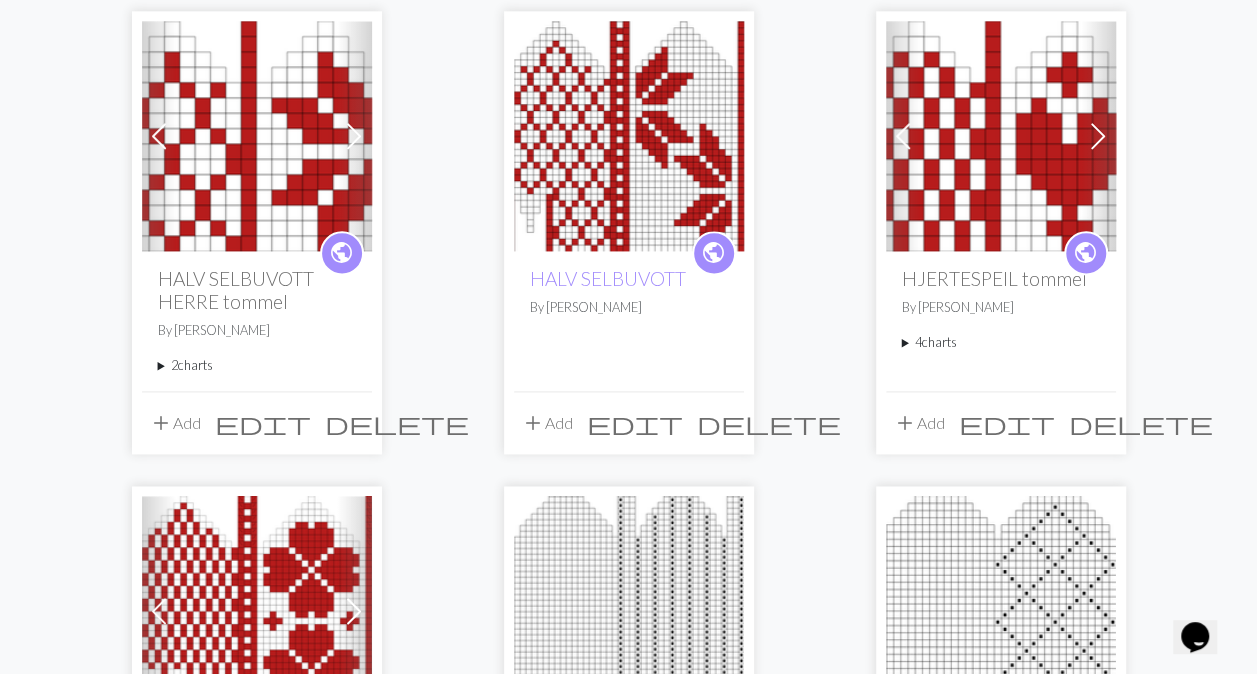 scroll, scrollTop: 1768, scrollLeft: 0, axis: vertical 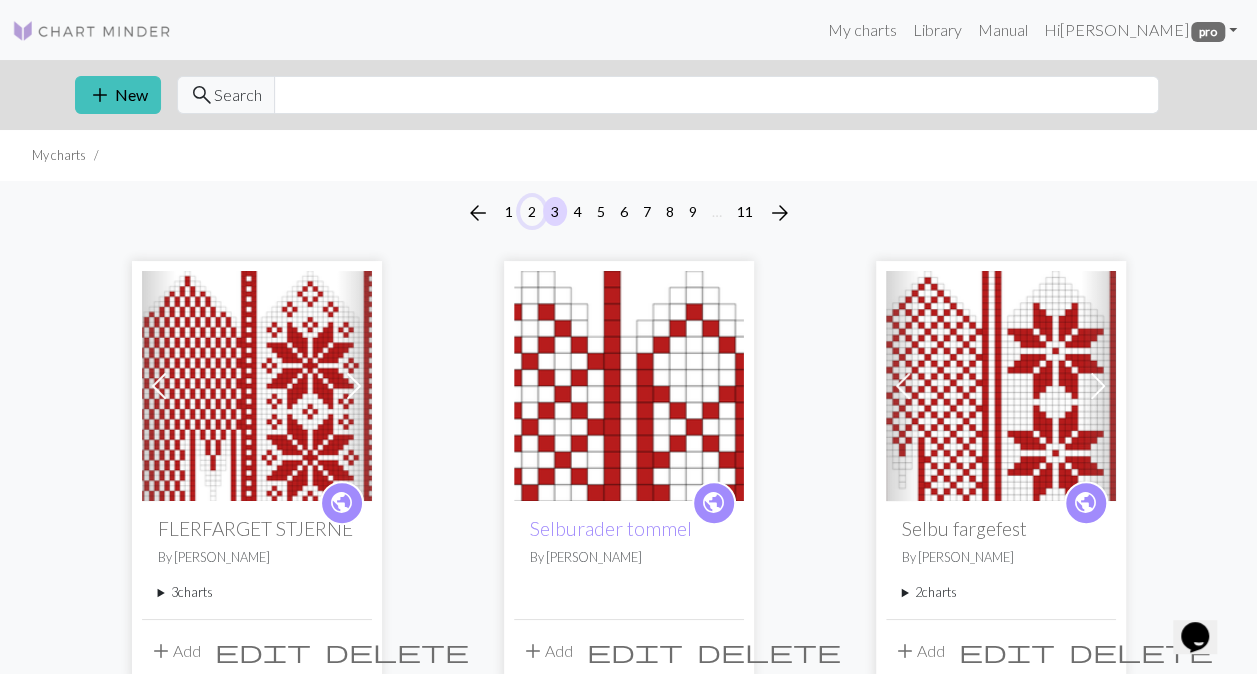 click on "2" at bounding box center [532, 211] 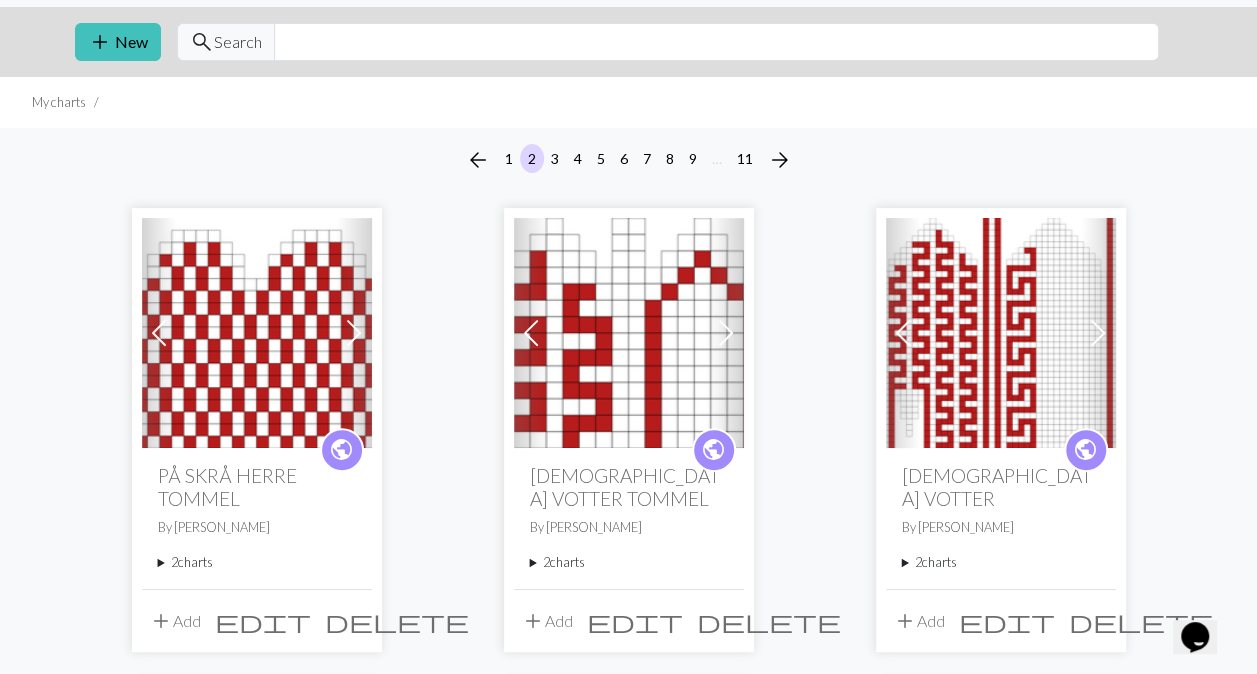 scroll, scrollTop: 0, scrollLeft: 0, axis: both 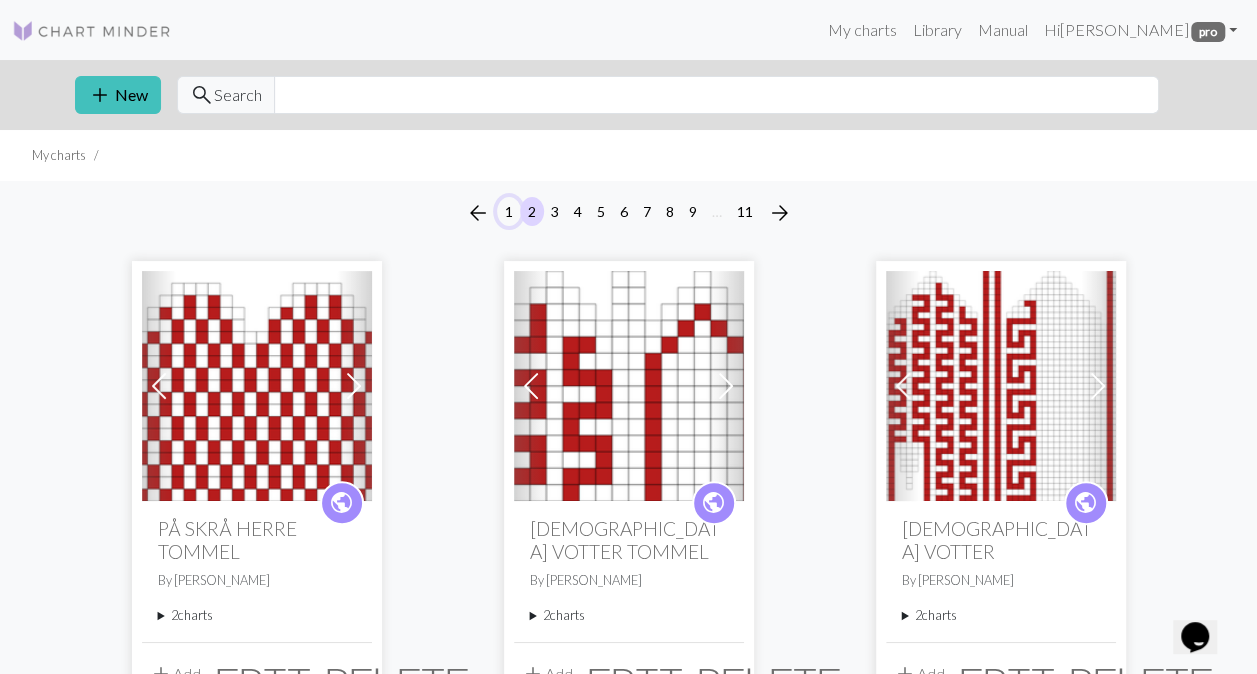 click on "1" at bounding box center [509, 211] 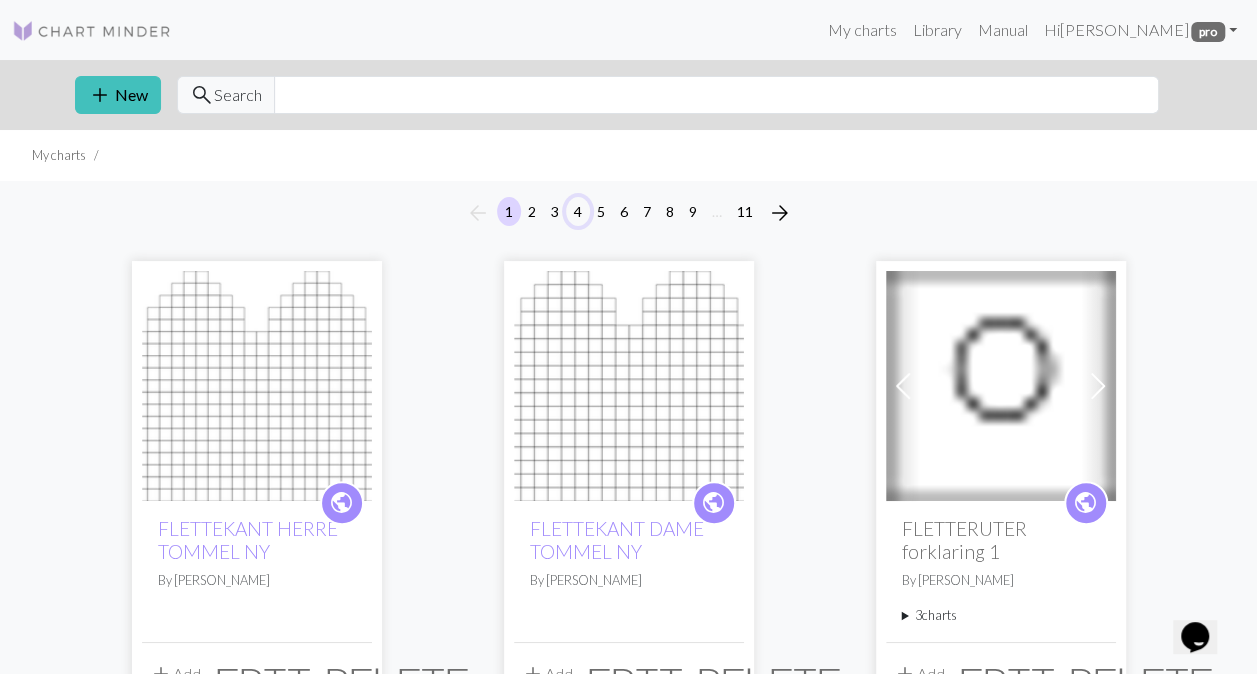 click on "4" at bounding box center (578, 211) 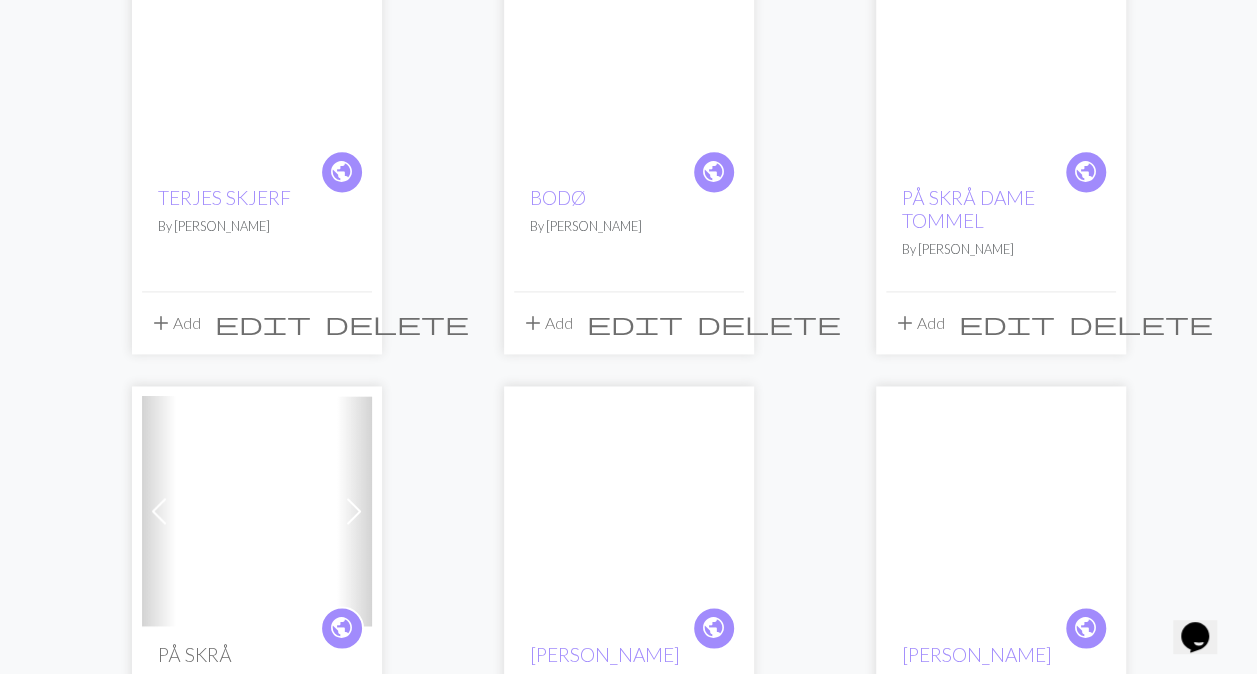 scroll, scrollTop: 0, scrollLeft: 0, axis: both 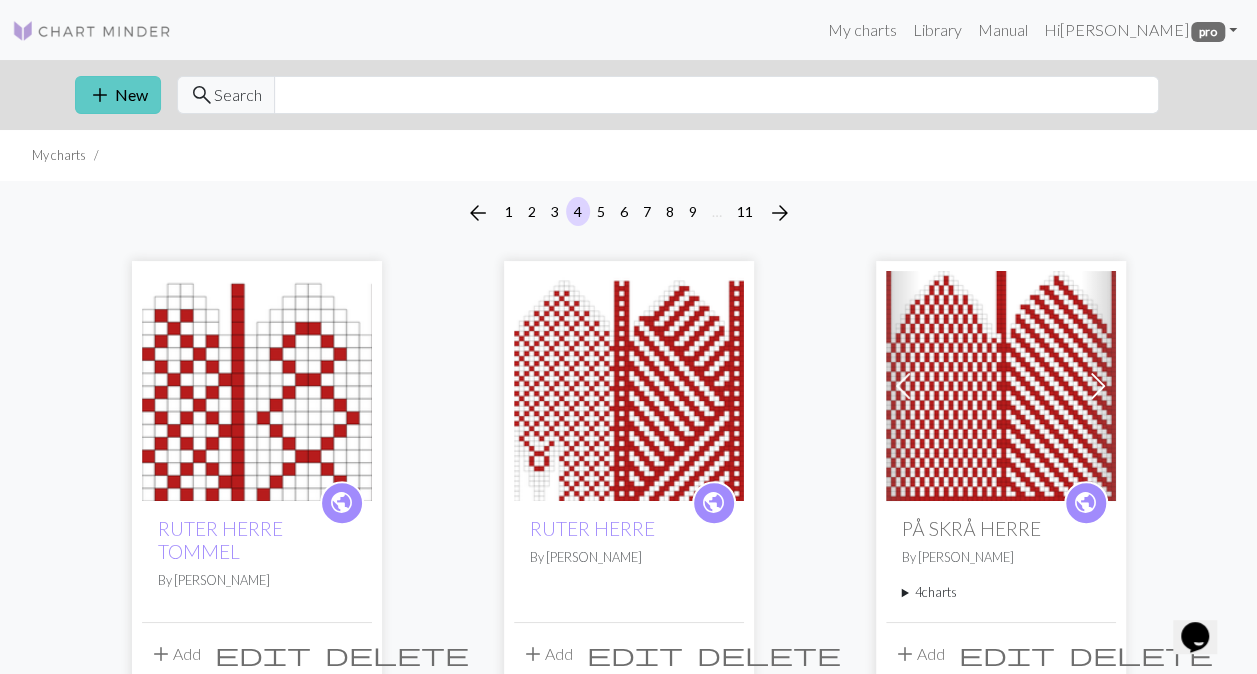click on "add   New" at bounding box center [118, 95] 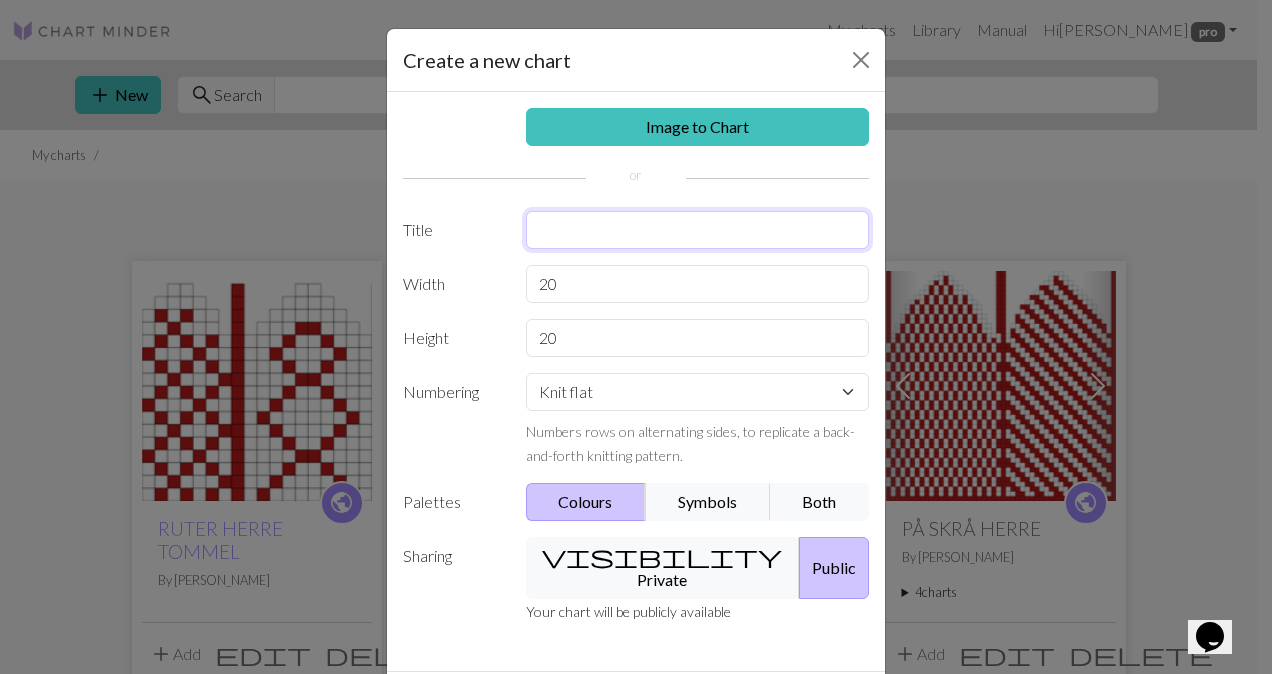 click at bounding box center (698, 230) 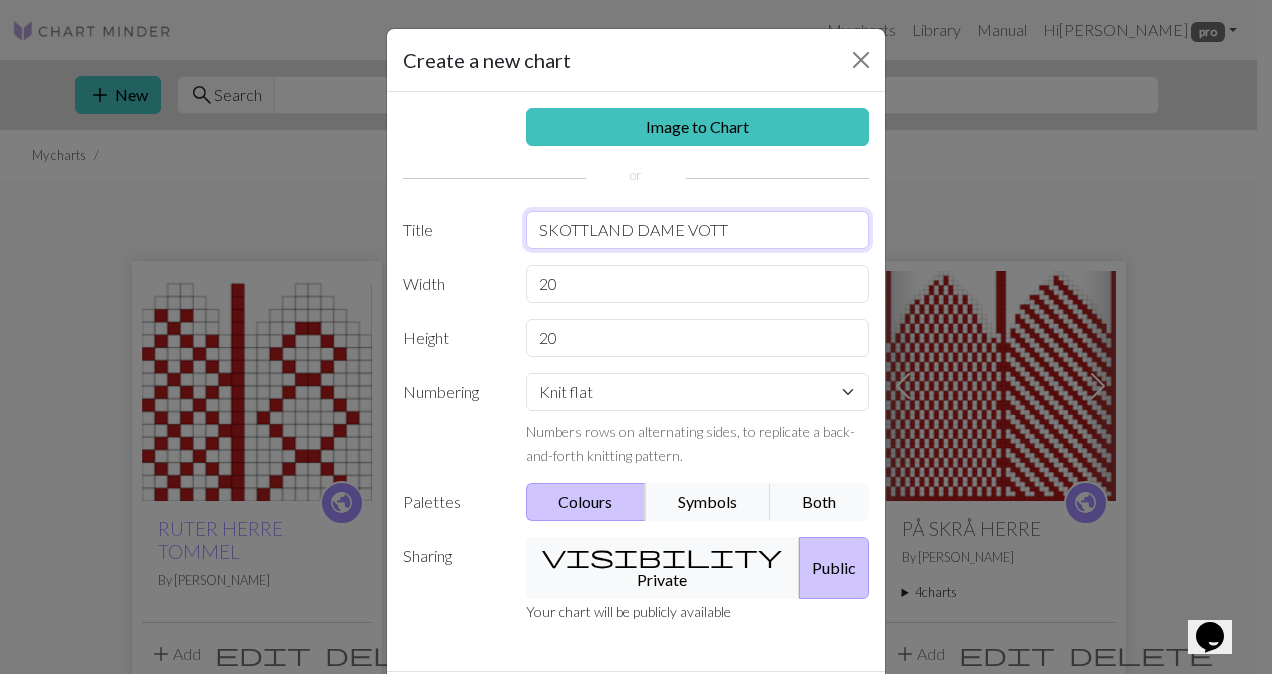 type on "SKOTTLAND DAME VOTT" 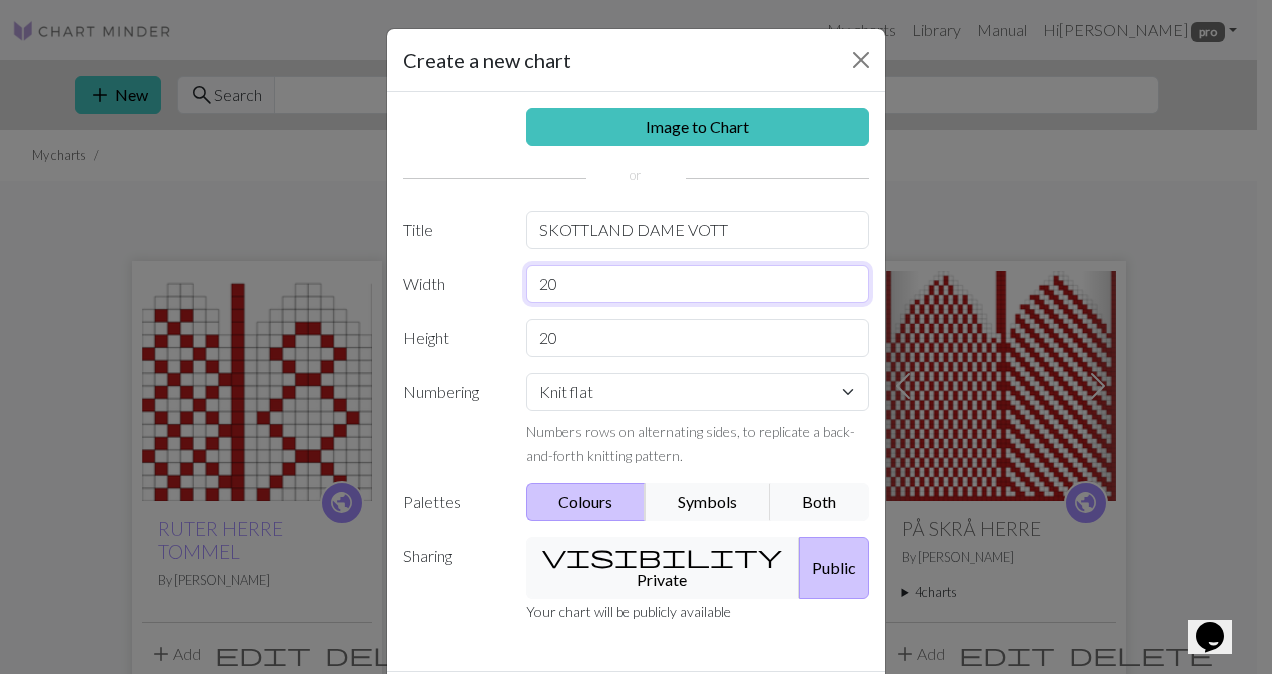 click on "20" at bounding box center (698, 284) 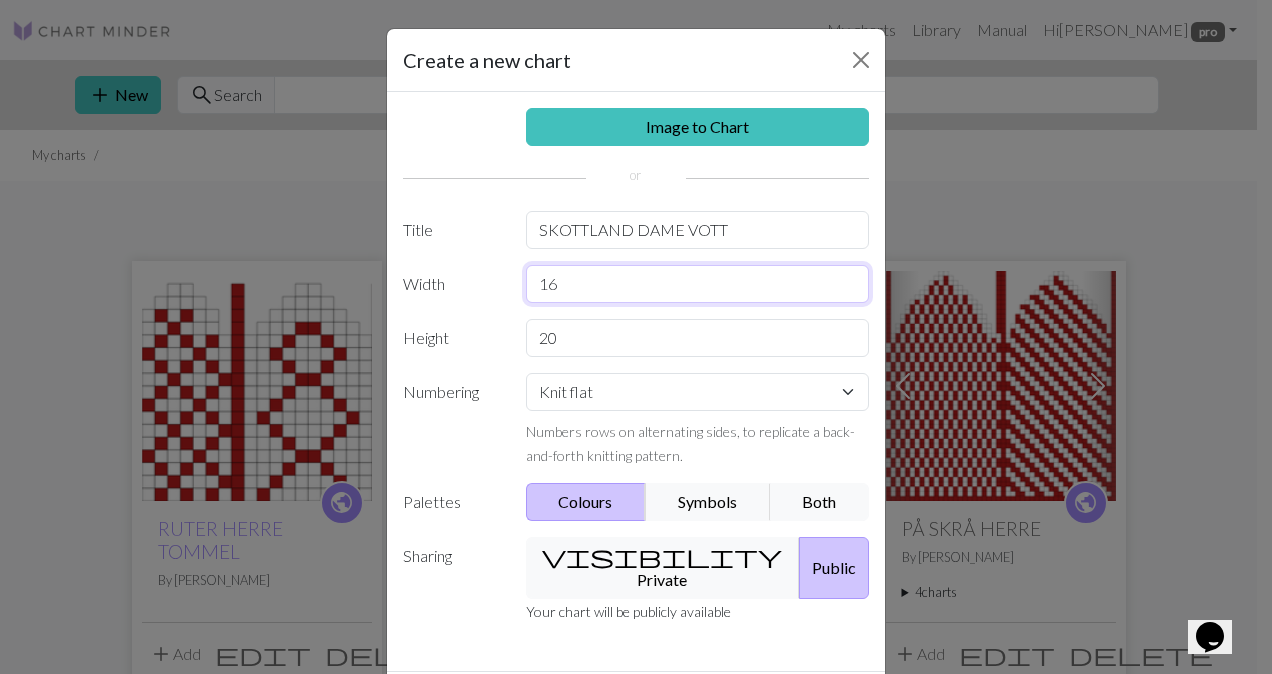 type on "16" 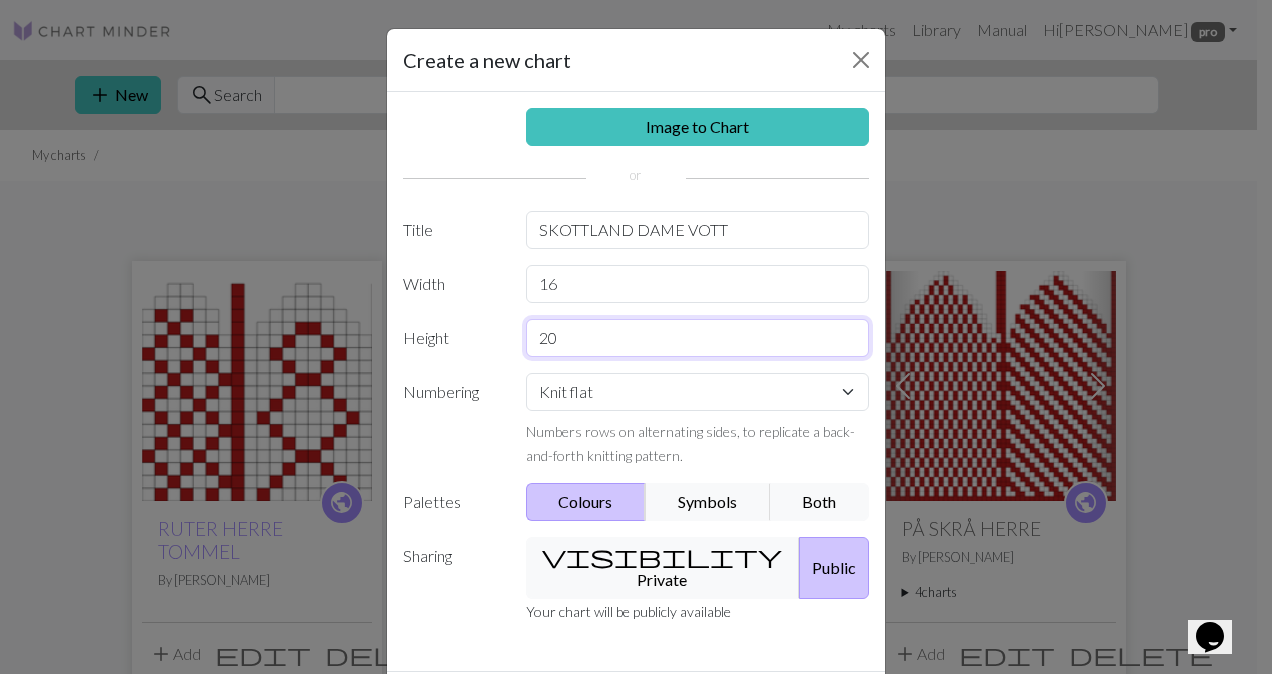 click on "20" at bounding box center (698, 338) 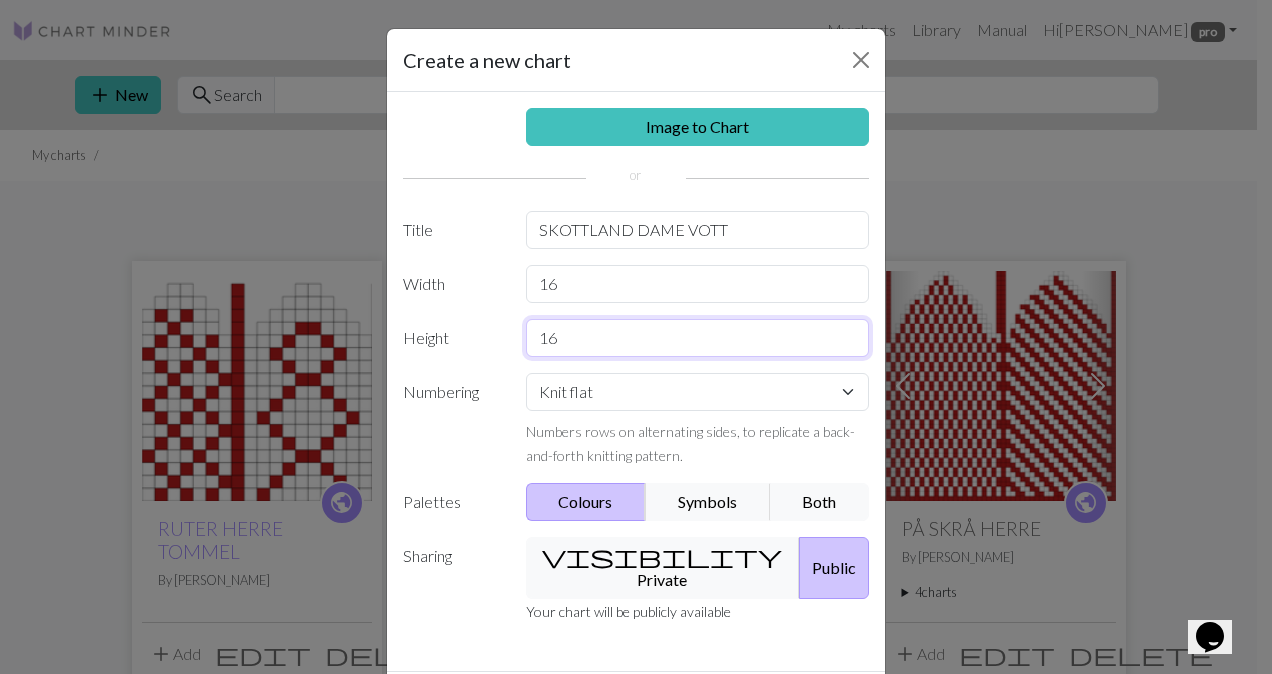 type on "16" 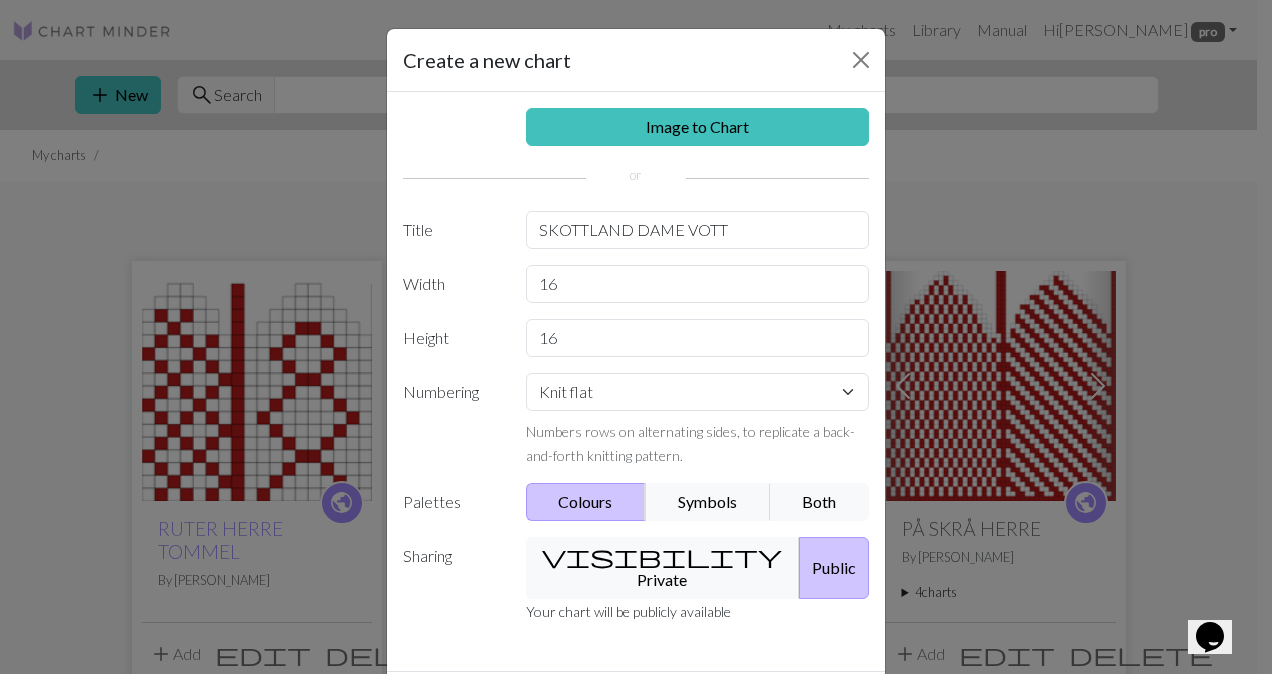 click on "Create" at bounding box center (751, 707) 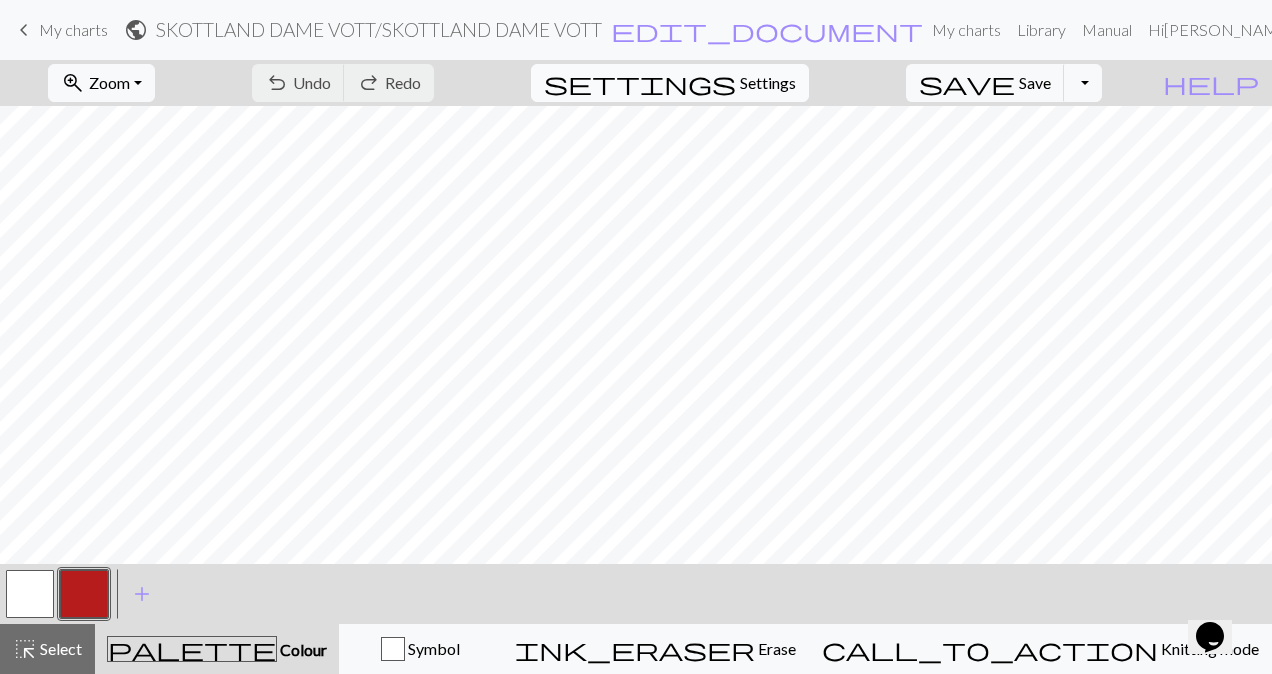 click on "Settings" at bounding box center [768, 83] 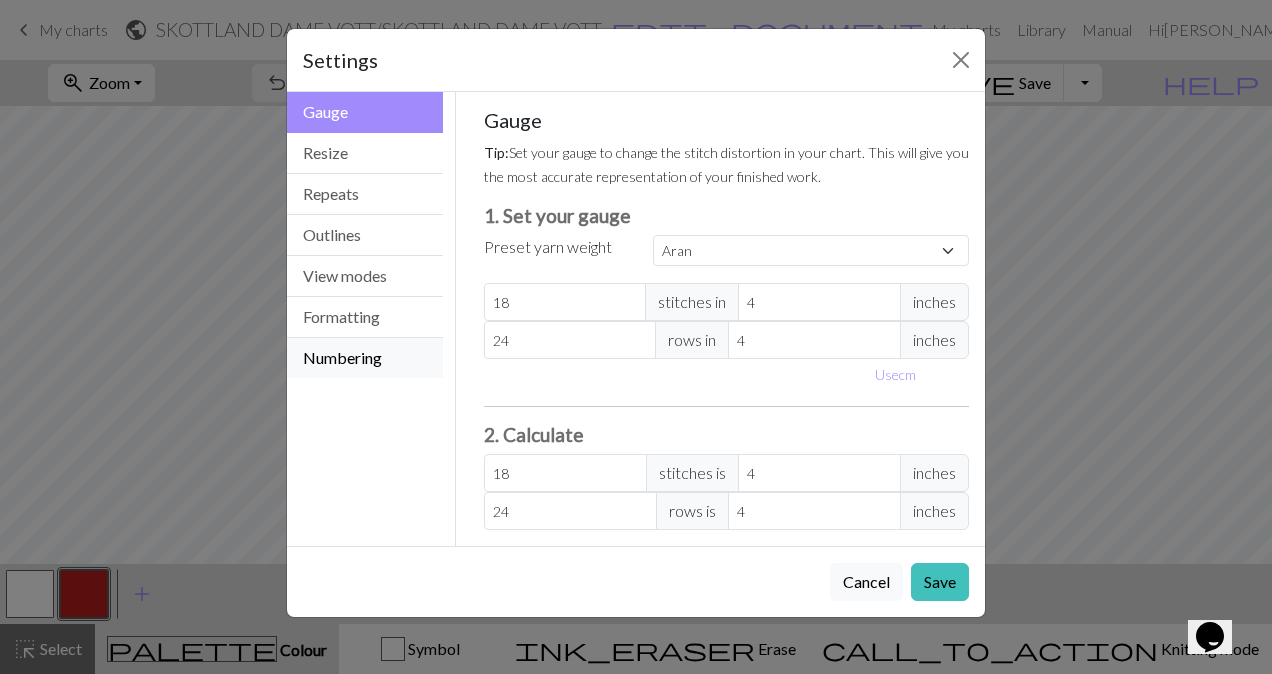 click on "Numbering" at bounding box center (365, 358) 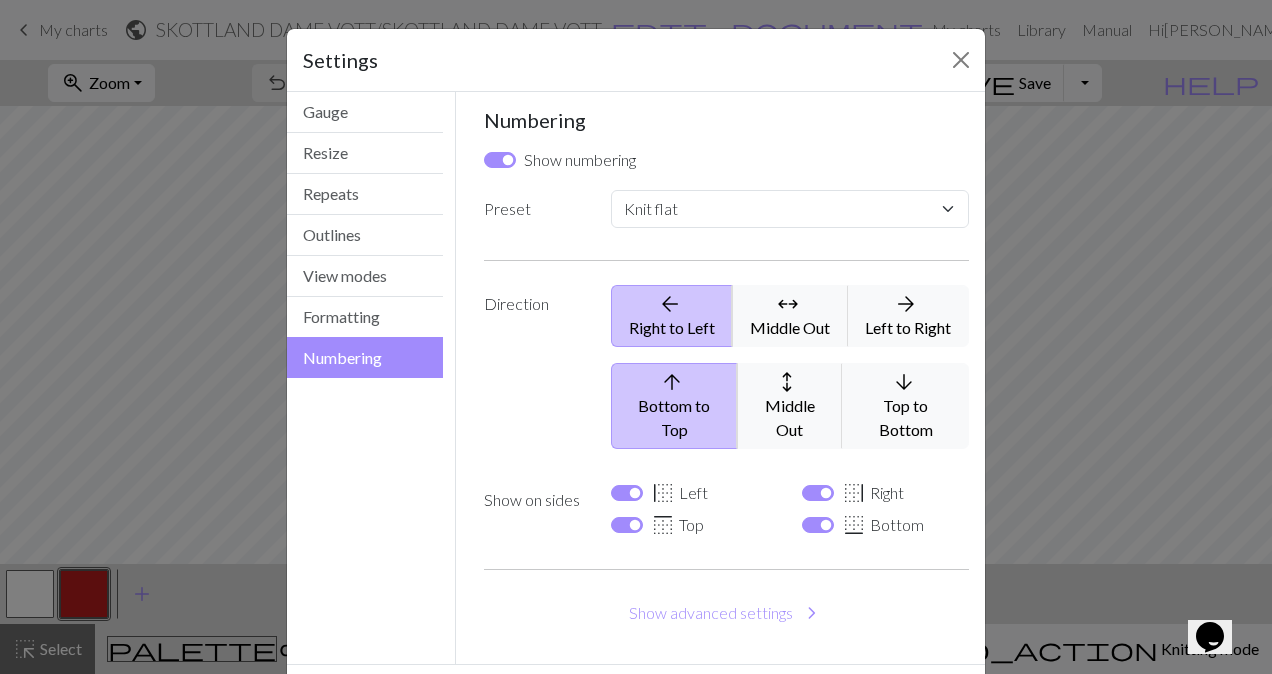 click on "border_left" at bounding box center [663, 493] 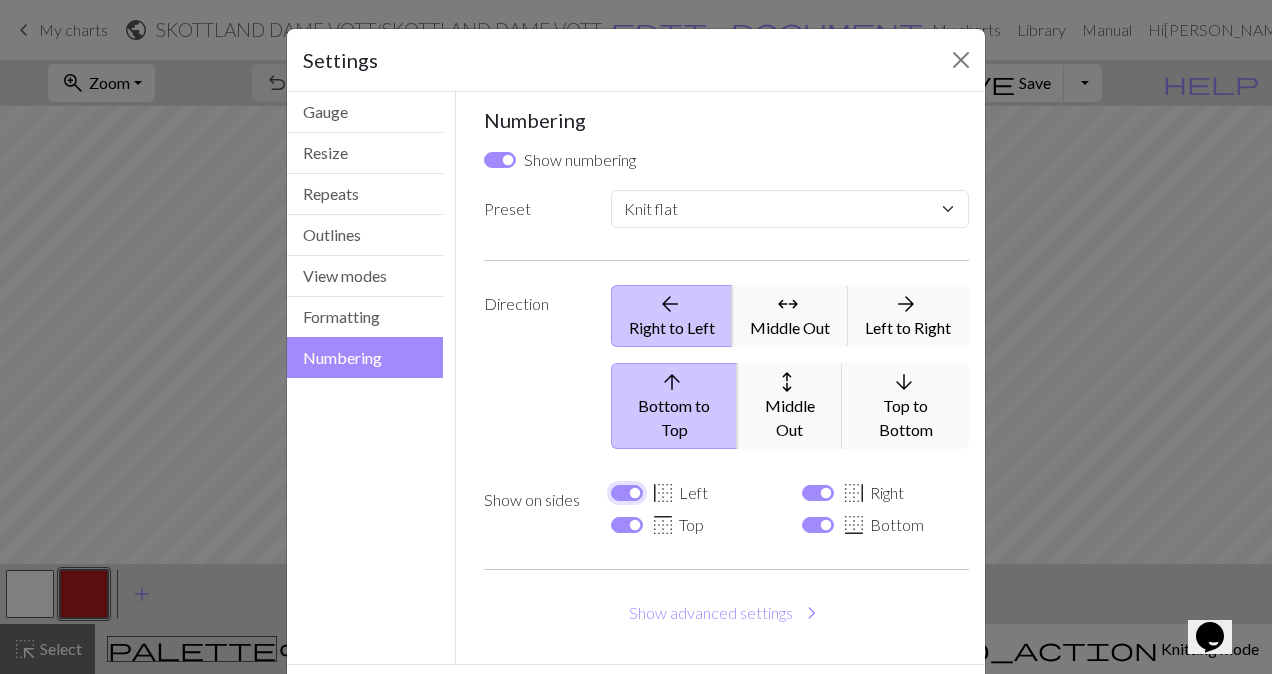 click on "border_left Left" at bounding box center [627, 493] 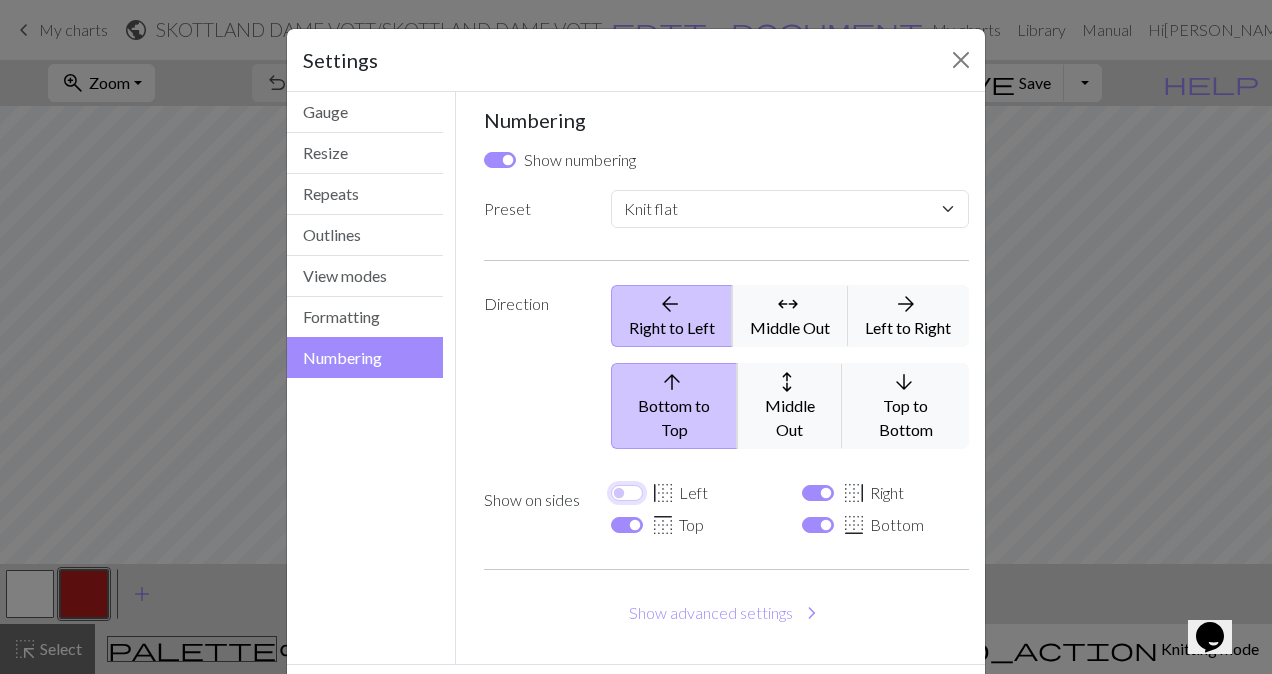 checkbox on "false" 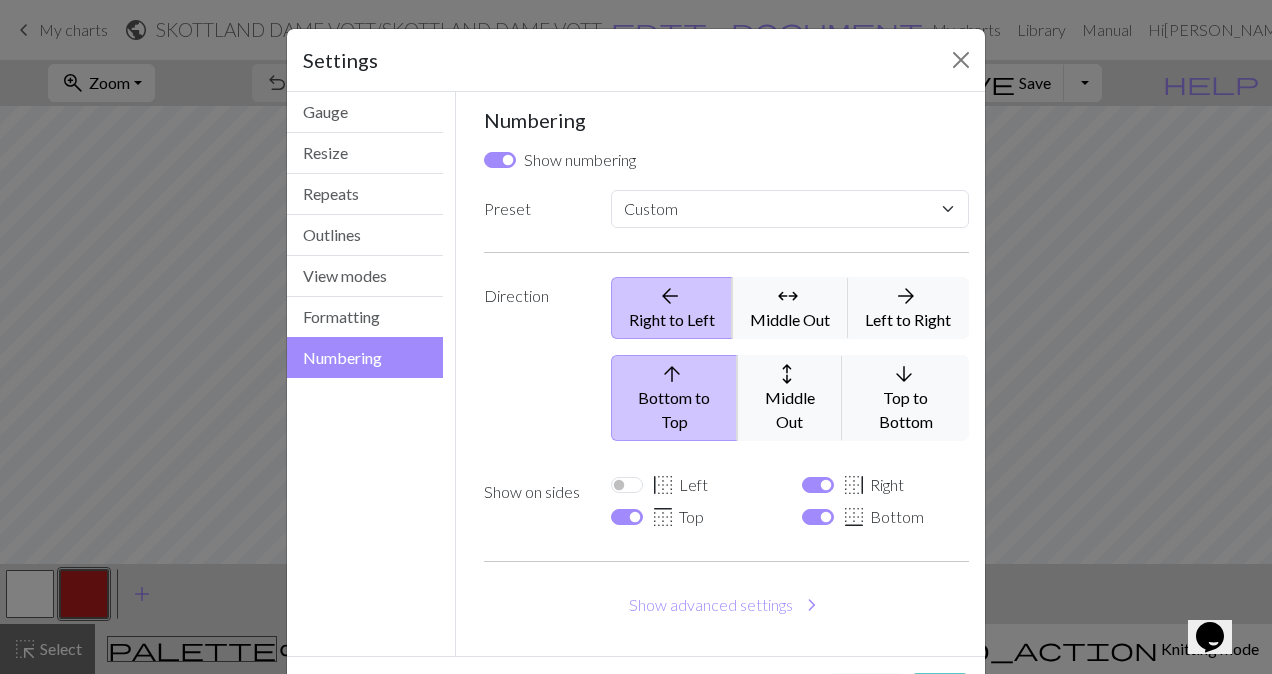 click on "Save" at bounding box center [940, 692] 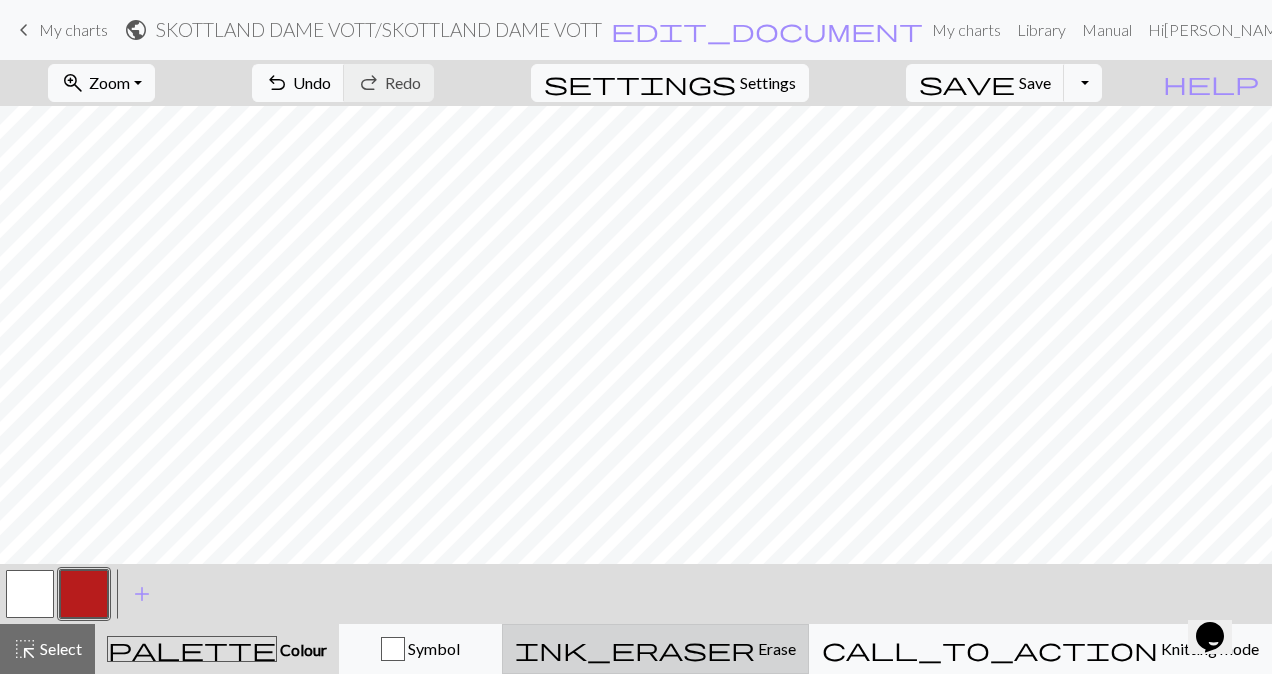click on "Erase" at bounding box center (775, 648) 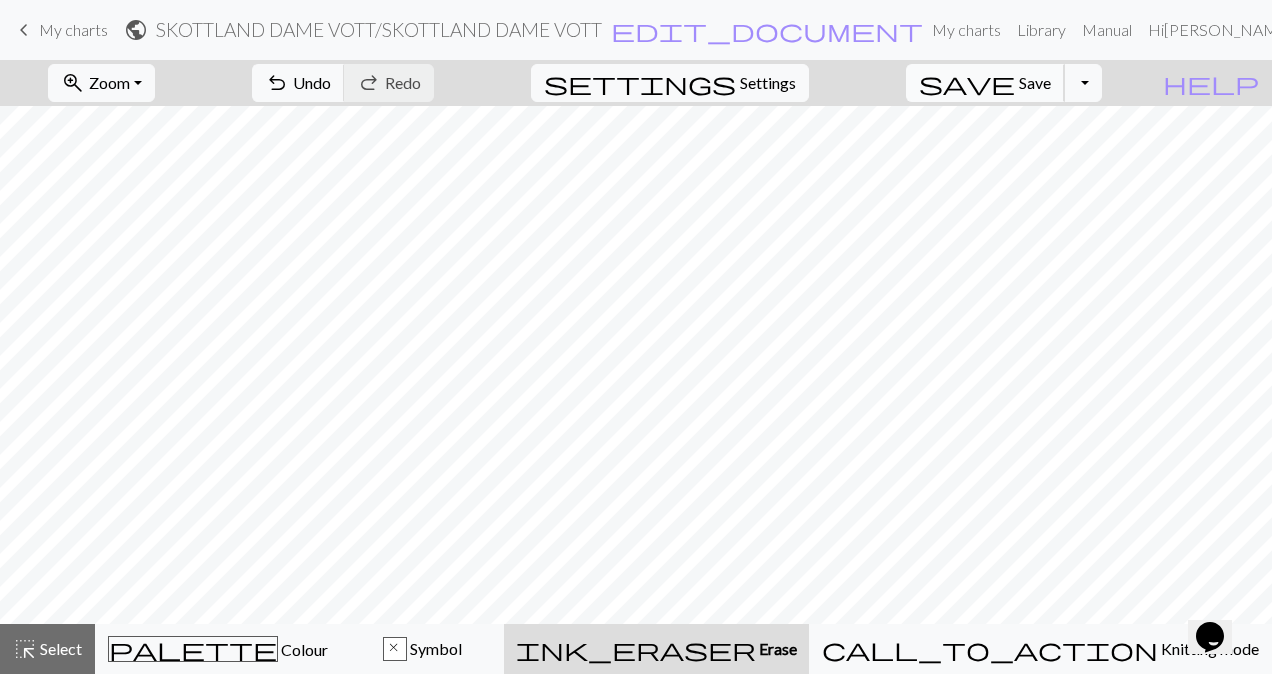 click on "save Save Save" at bounding box center [985, 83] 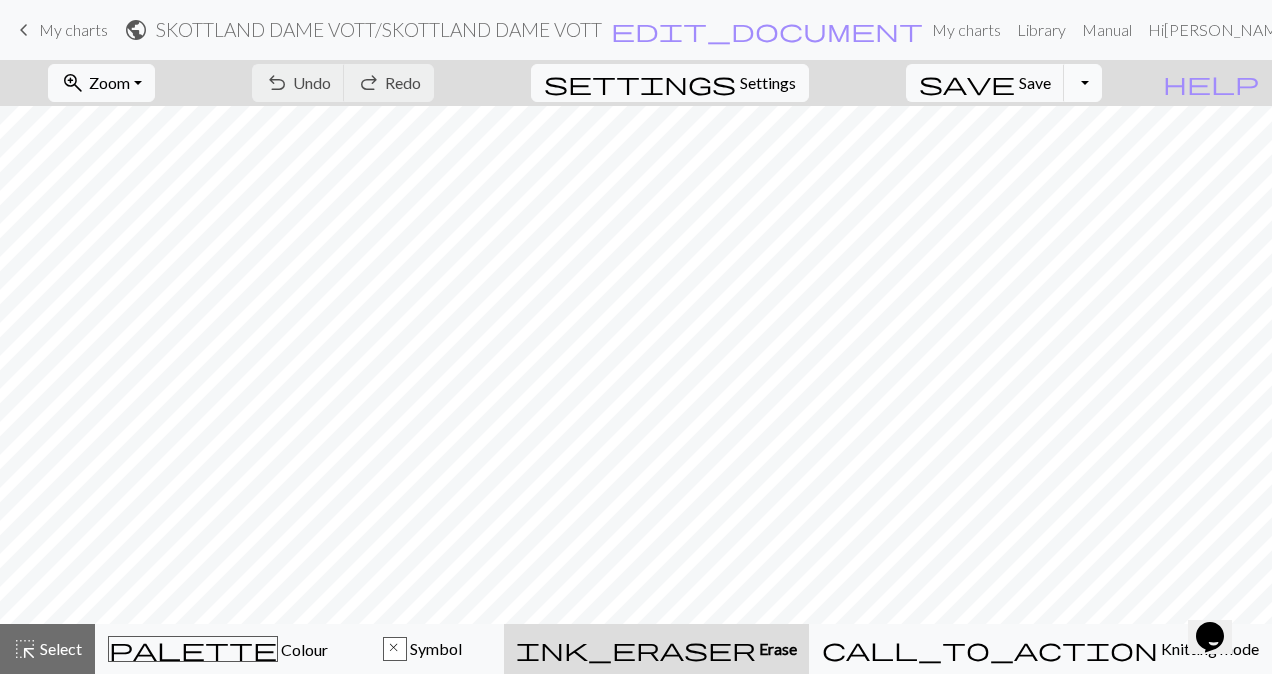 click on "Toggle Dropdown" at bounding box center [1083, 83] 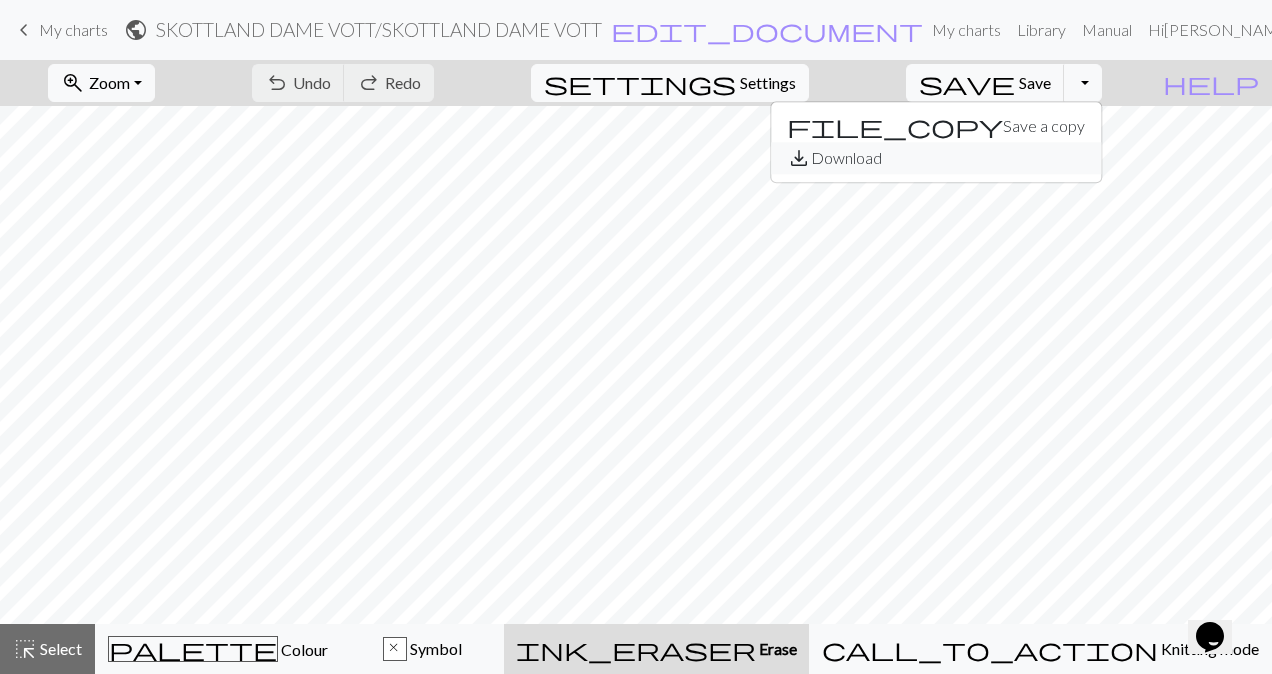 click on "save_alt  Download" at bounding box center (936, 158) 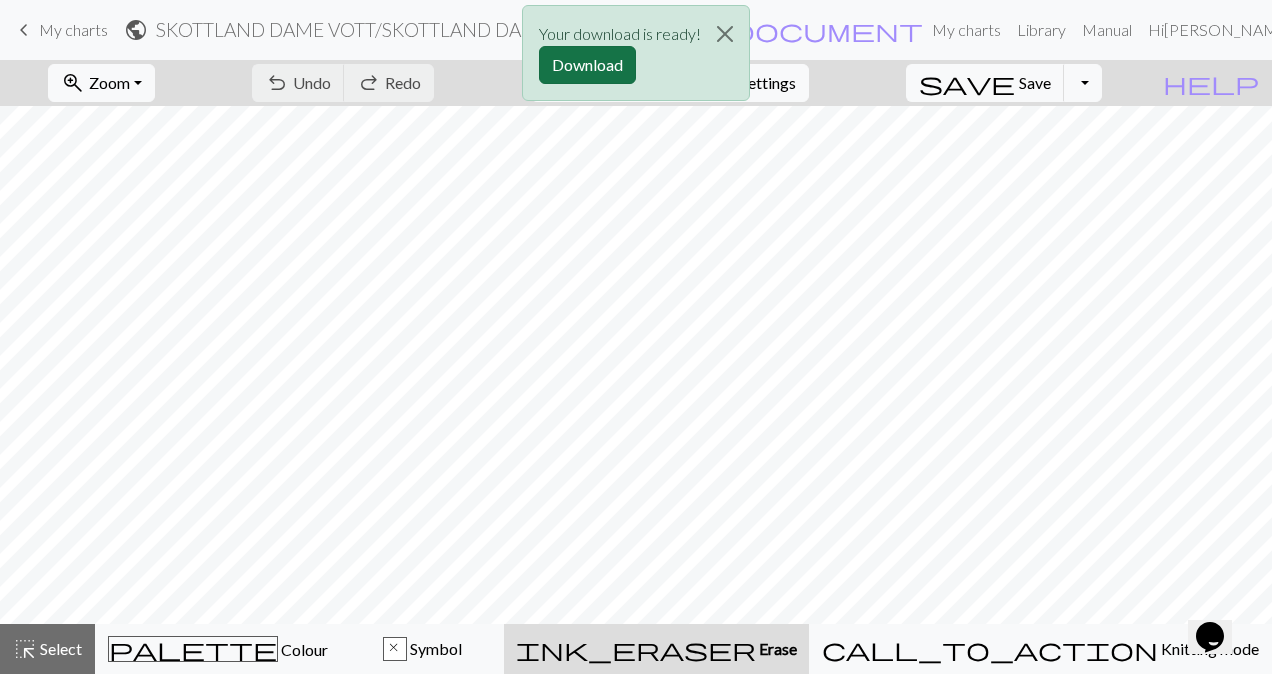 click on "Download" at bounding box center (587, 65) 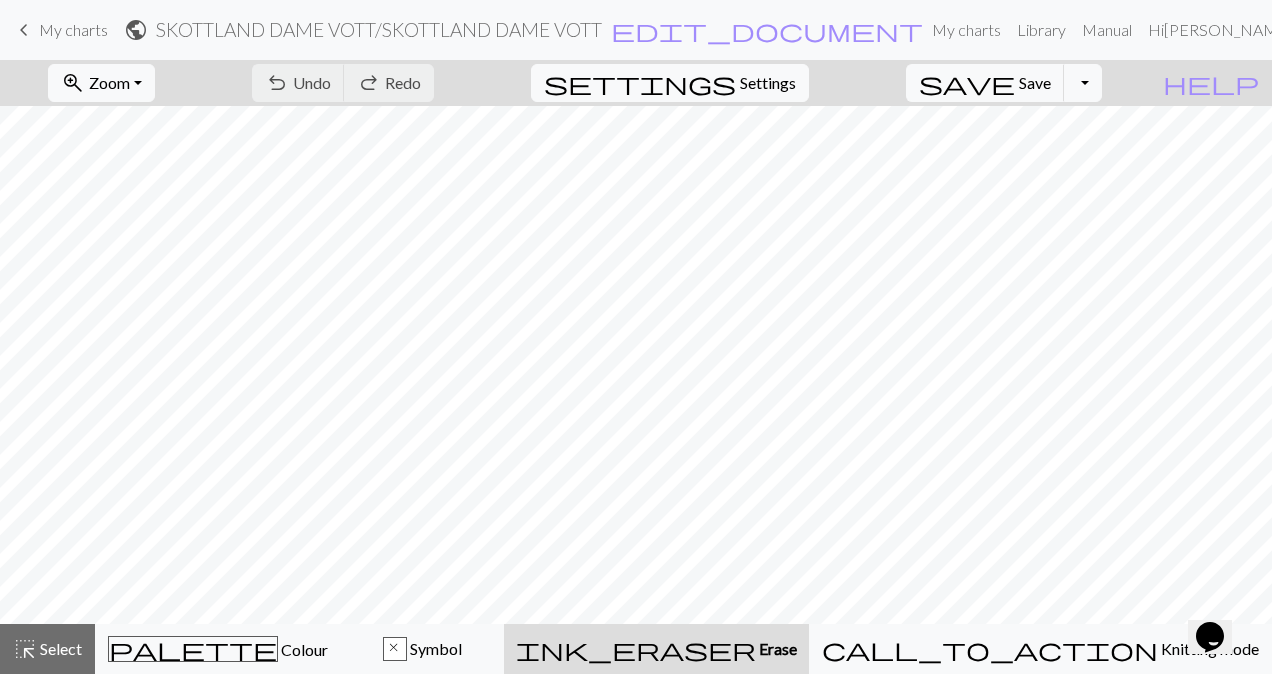 click on "My charts" at bounding box center [73, 29] 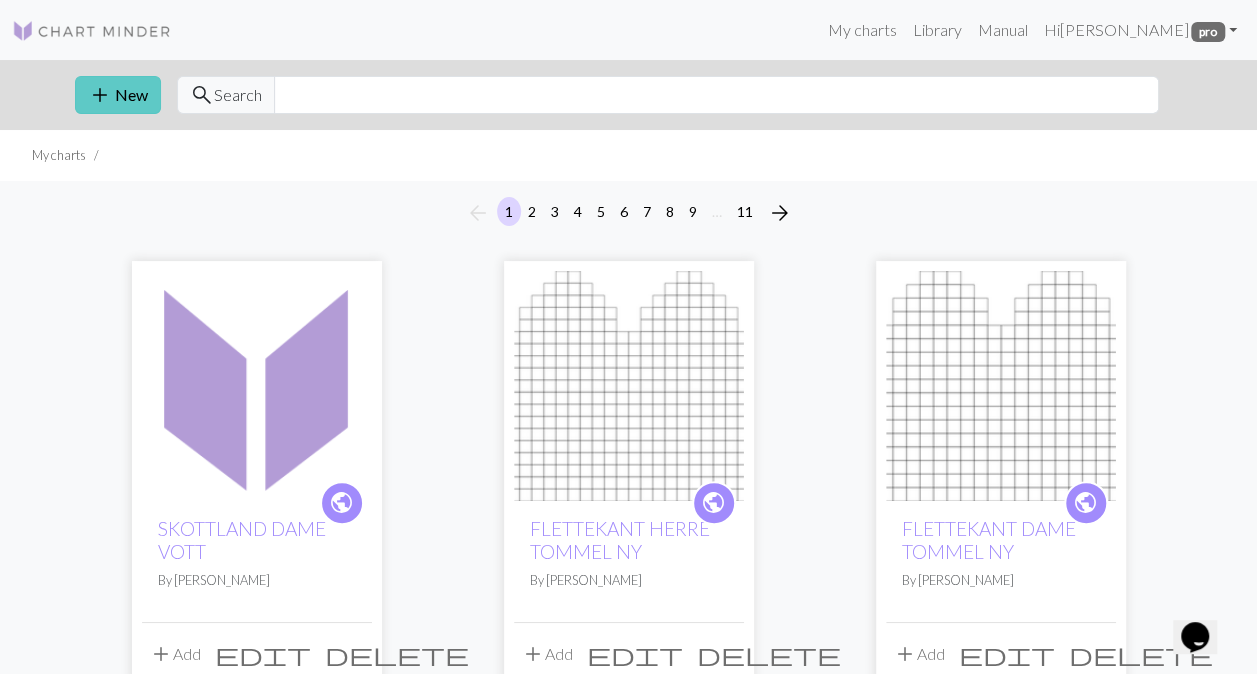 click on "add   New" at bounding box center [118, 95] 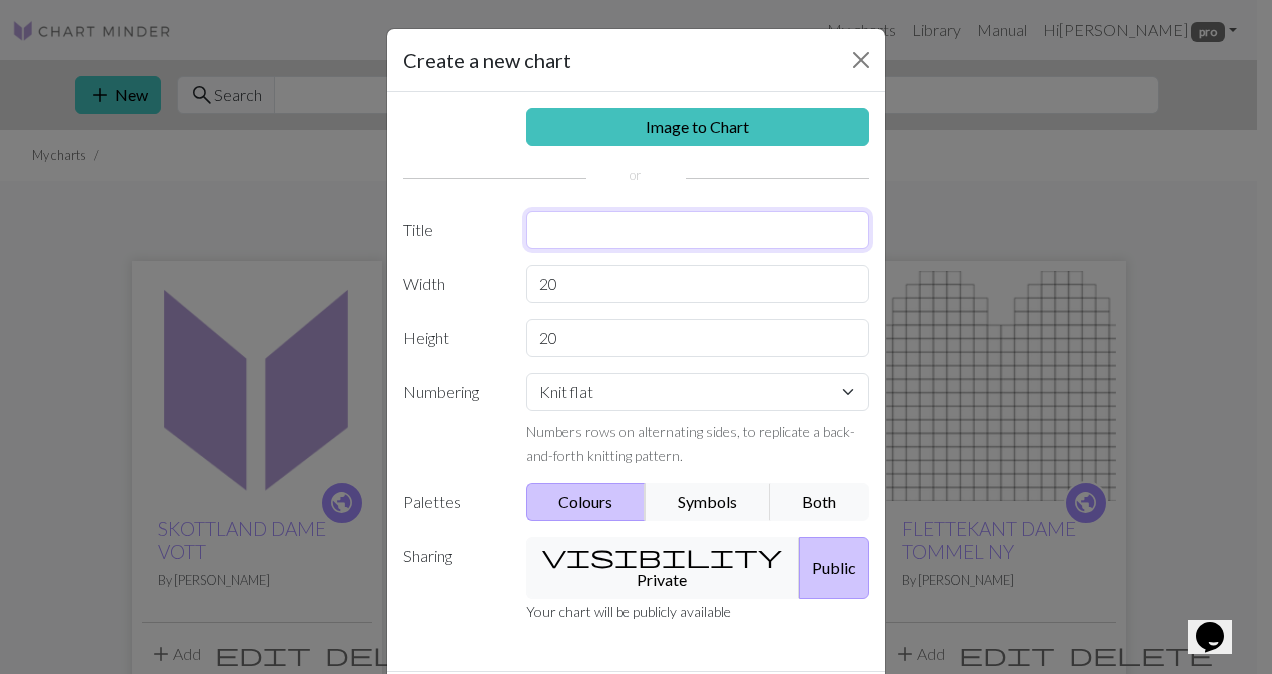 click at bounding box center (698, 230) 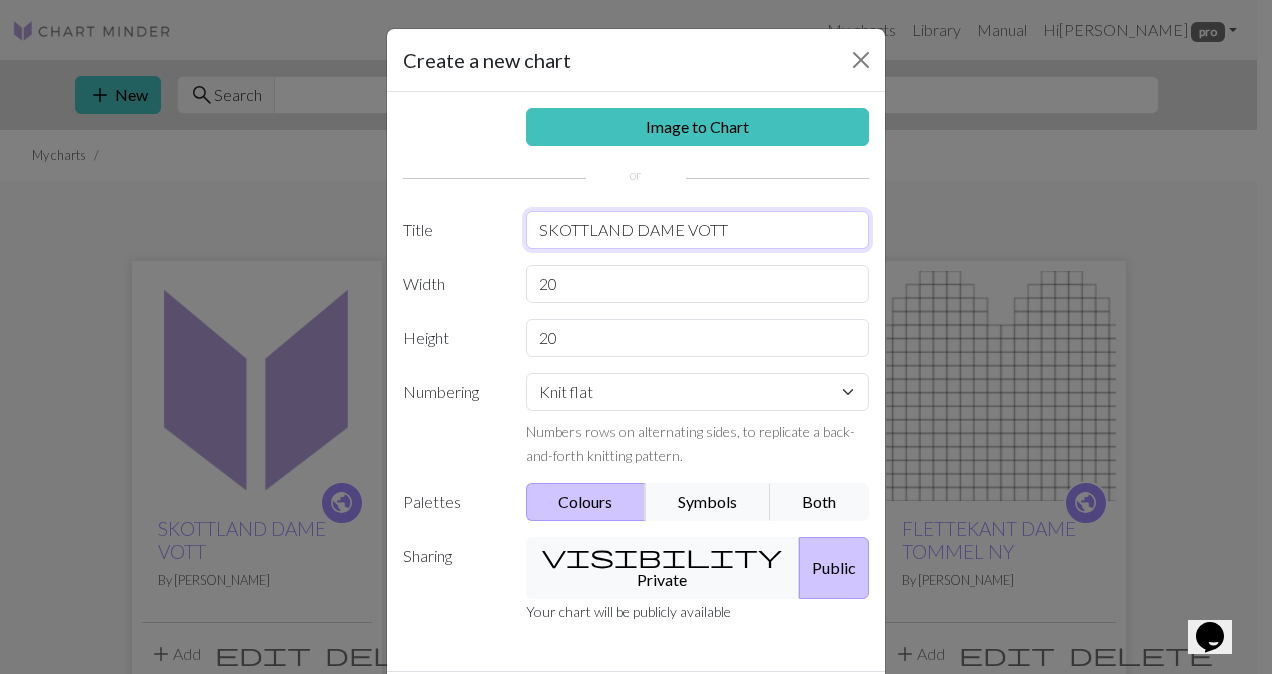 click on "SKOTTLAND DAME VOTT" at bounding box center (698, 230) 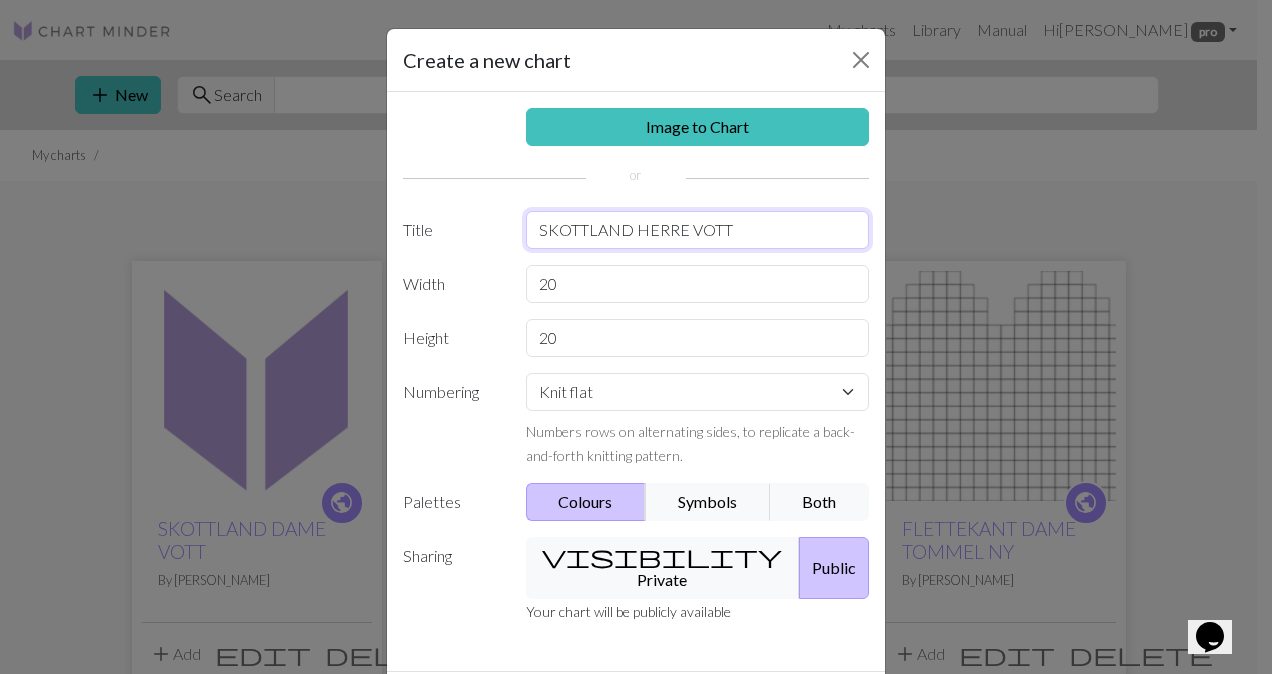 click on "SKOTTLAND HERRE VOTT" at bounding box center (698, 230) 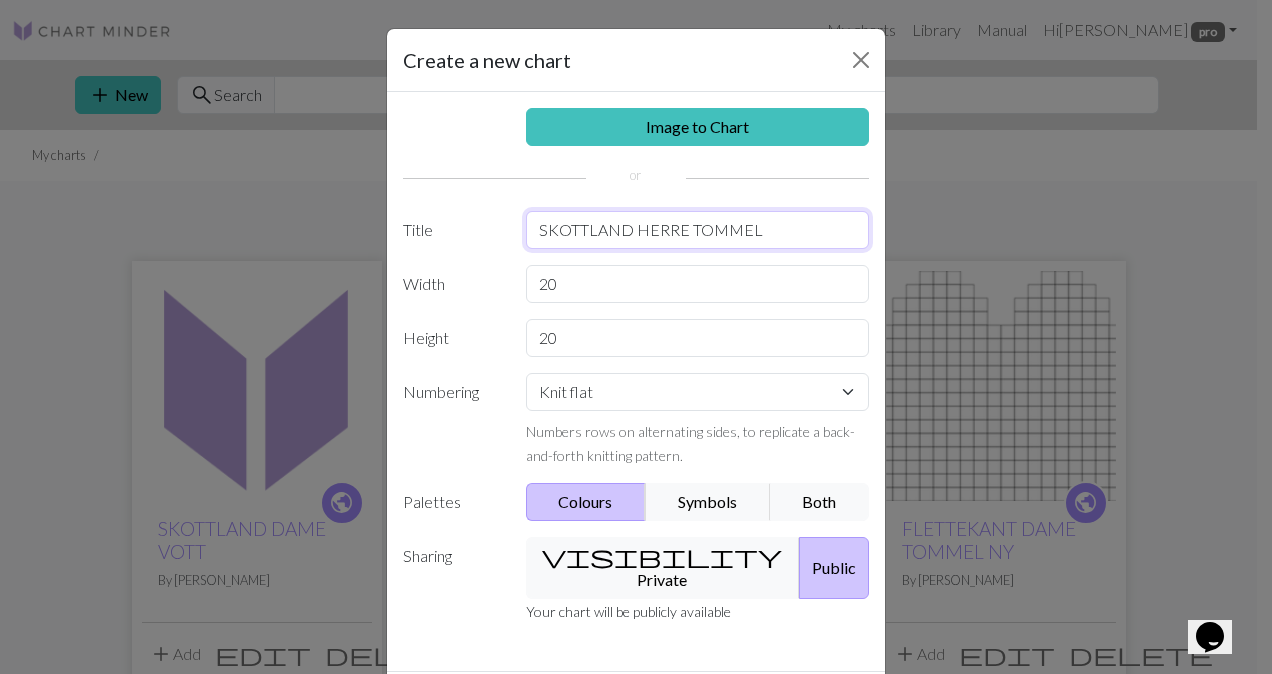 type on "SKOTTLAND HERRE TOMMEL" 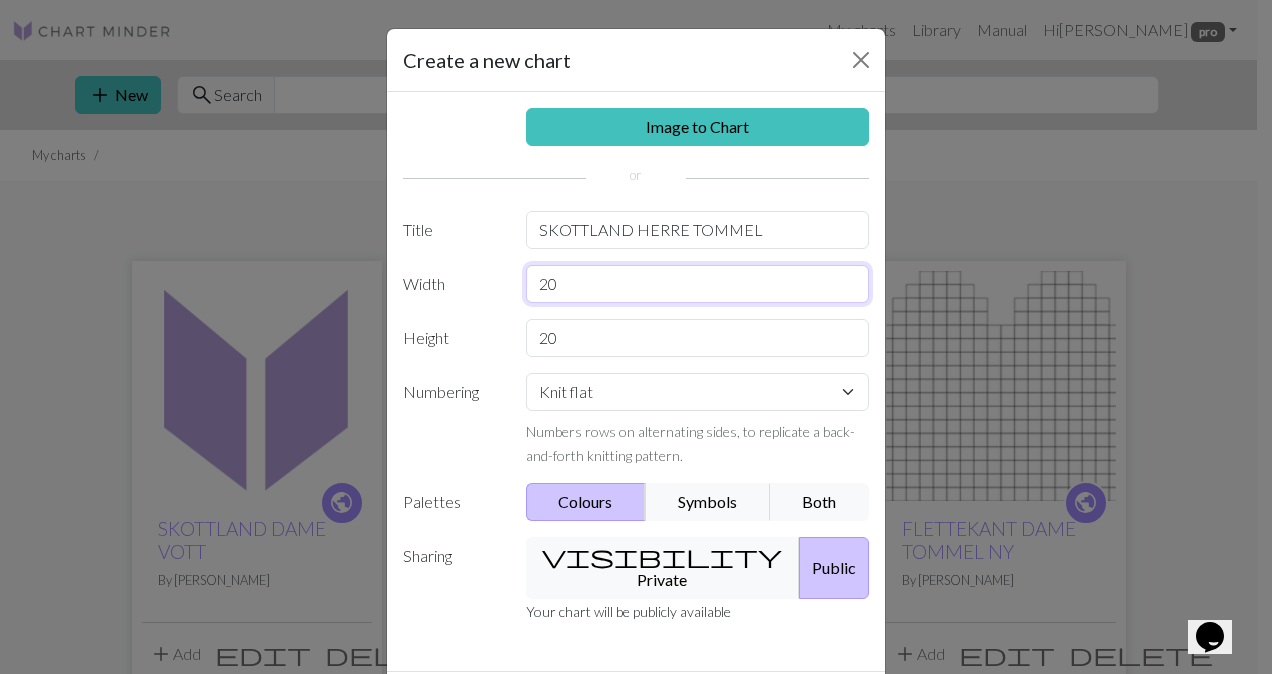 click on "20" at bounding box center [698, 284] 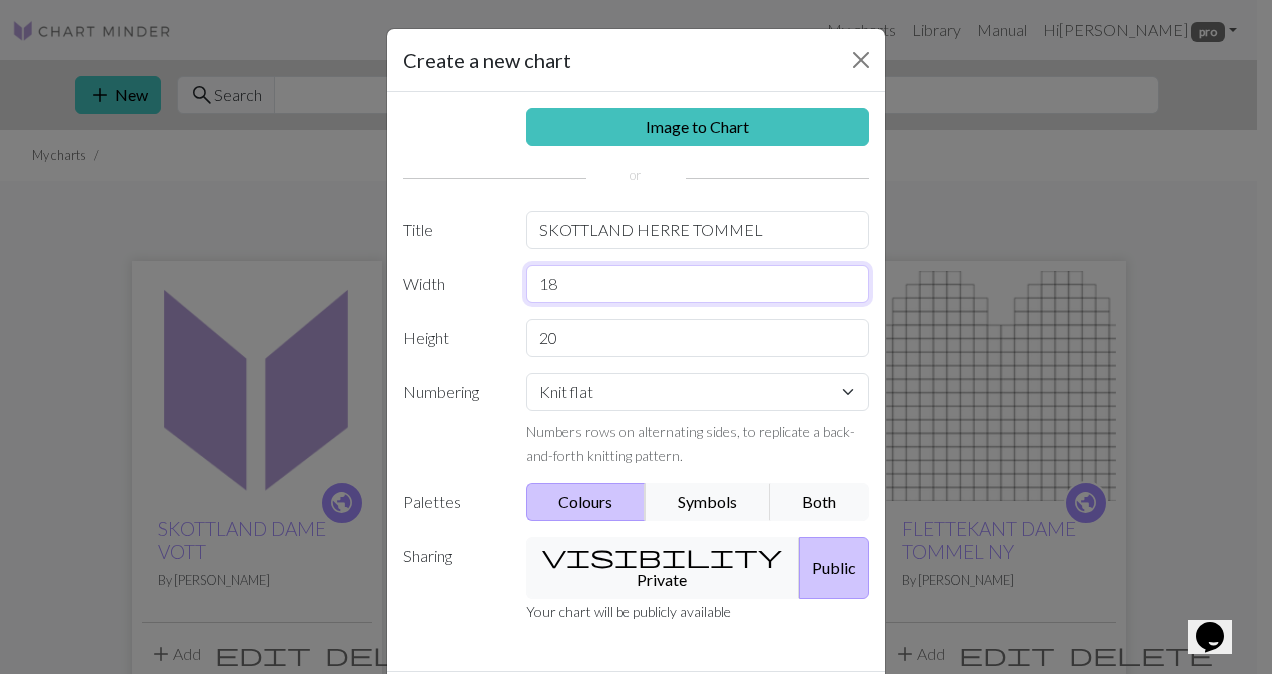 type on "18" 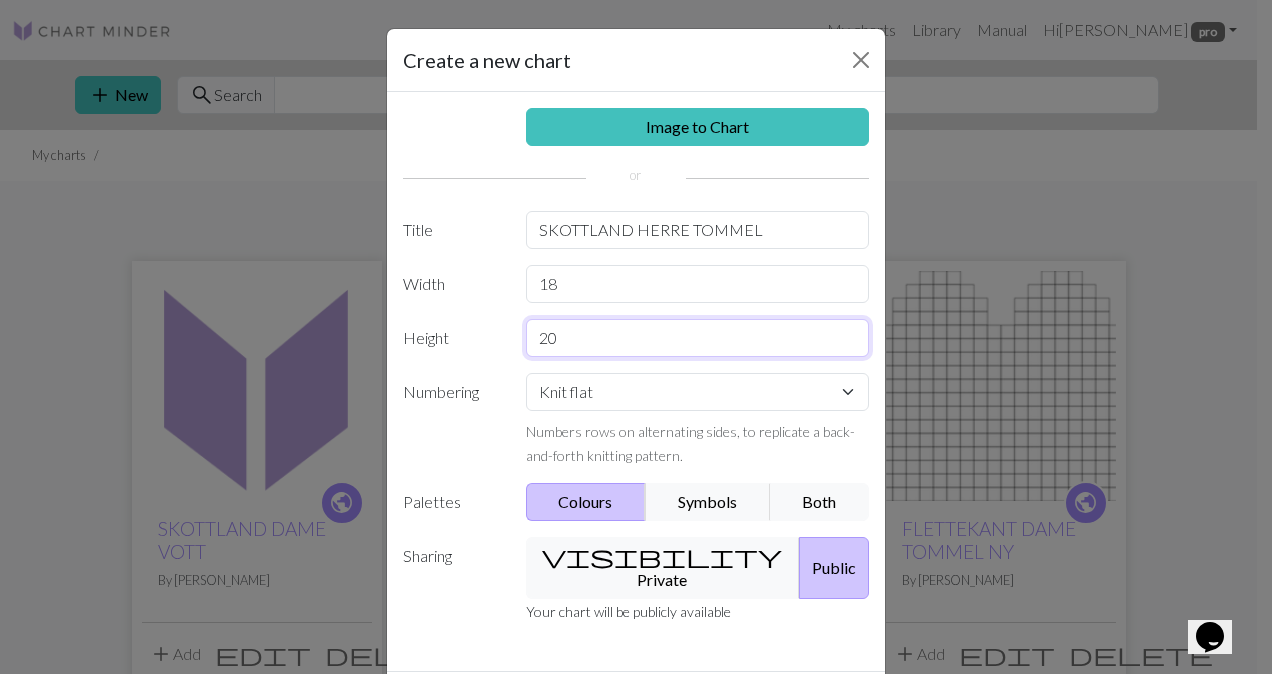 click on "20" at bounding box center [698, 338] 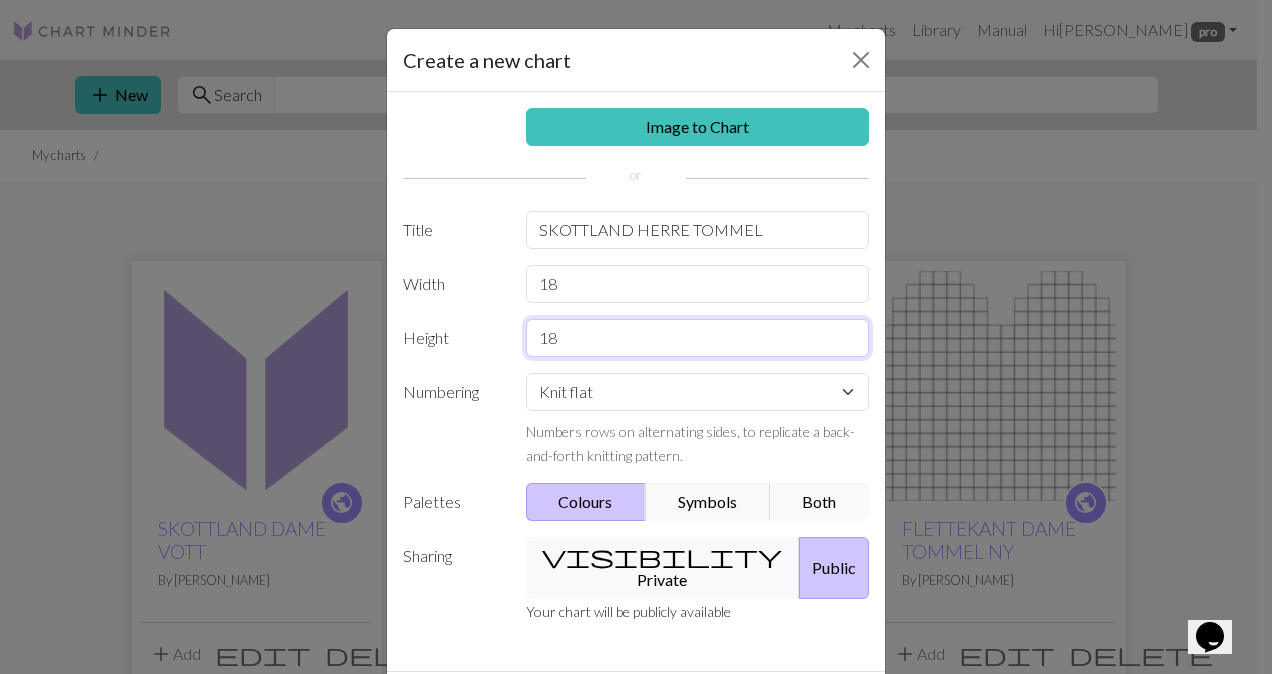 type on "18" 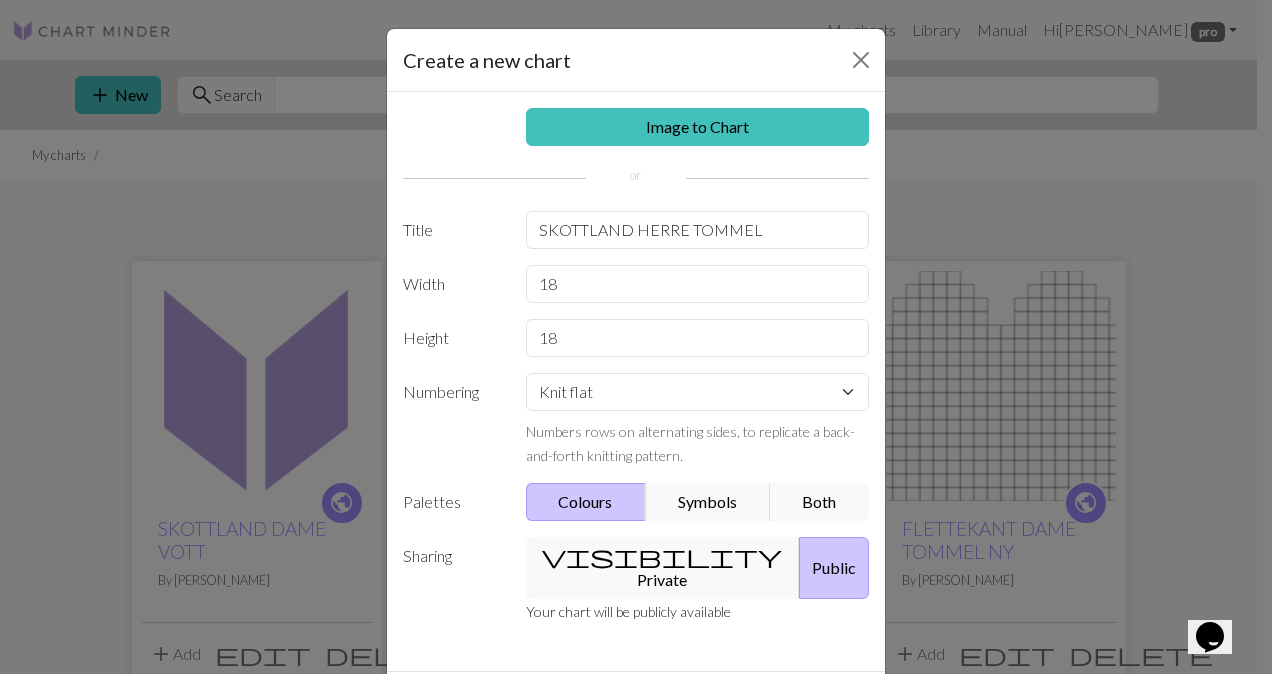 click on "Create" at bounding box center [751, 707] 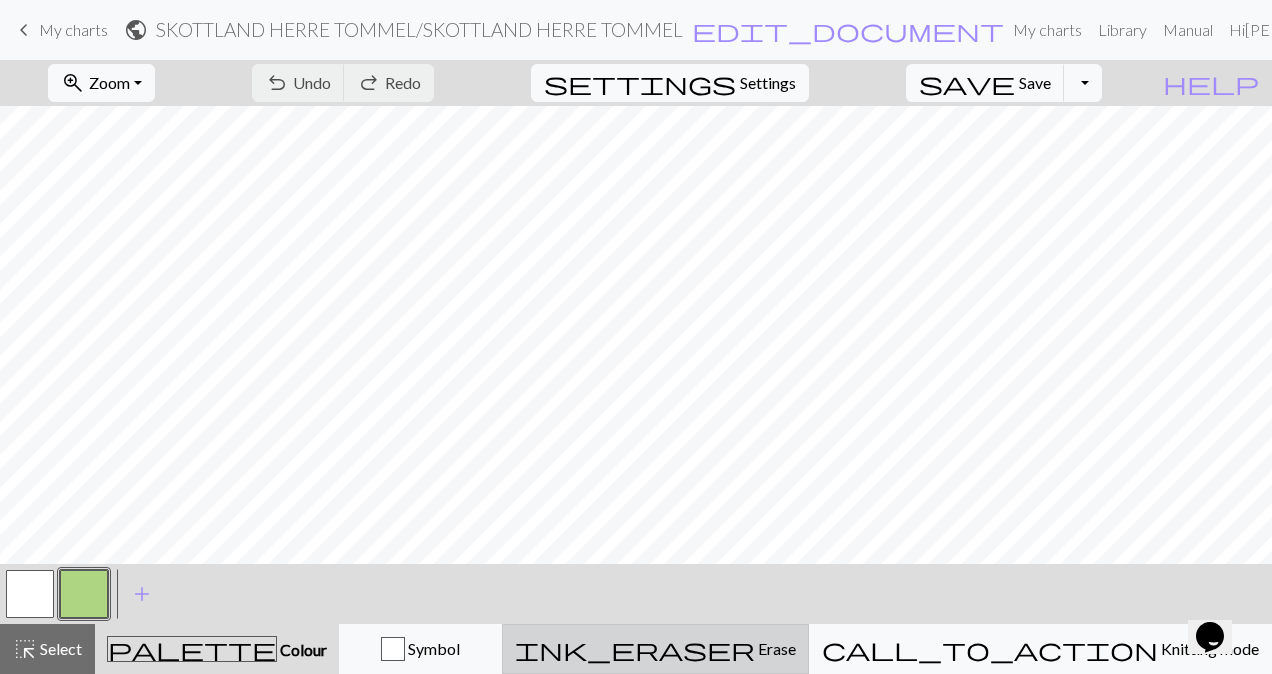 click on "Erase" at bounding box center (775, 648) 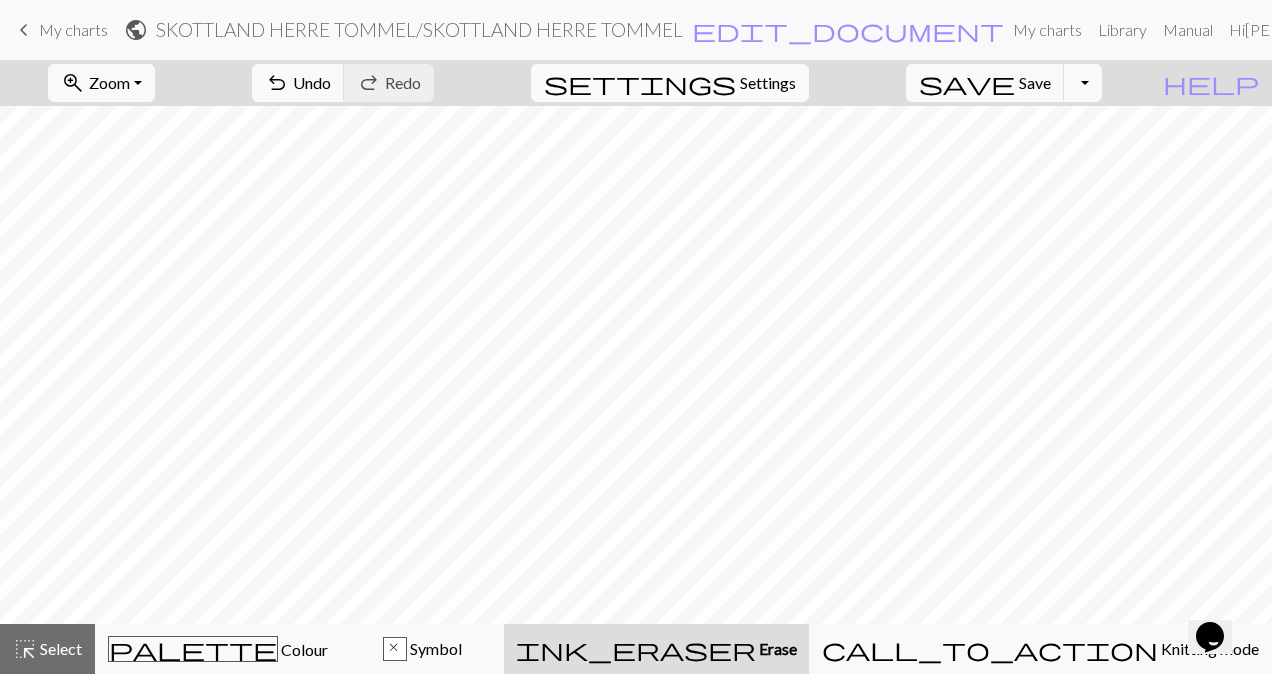 click on "Settings" at bounding box center (768, 83) 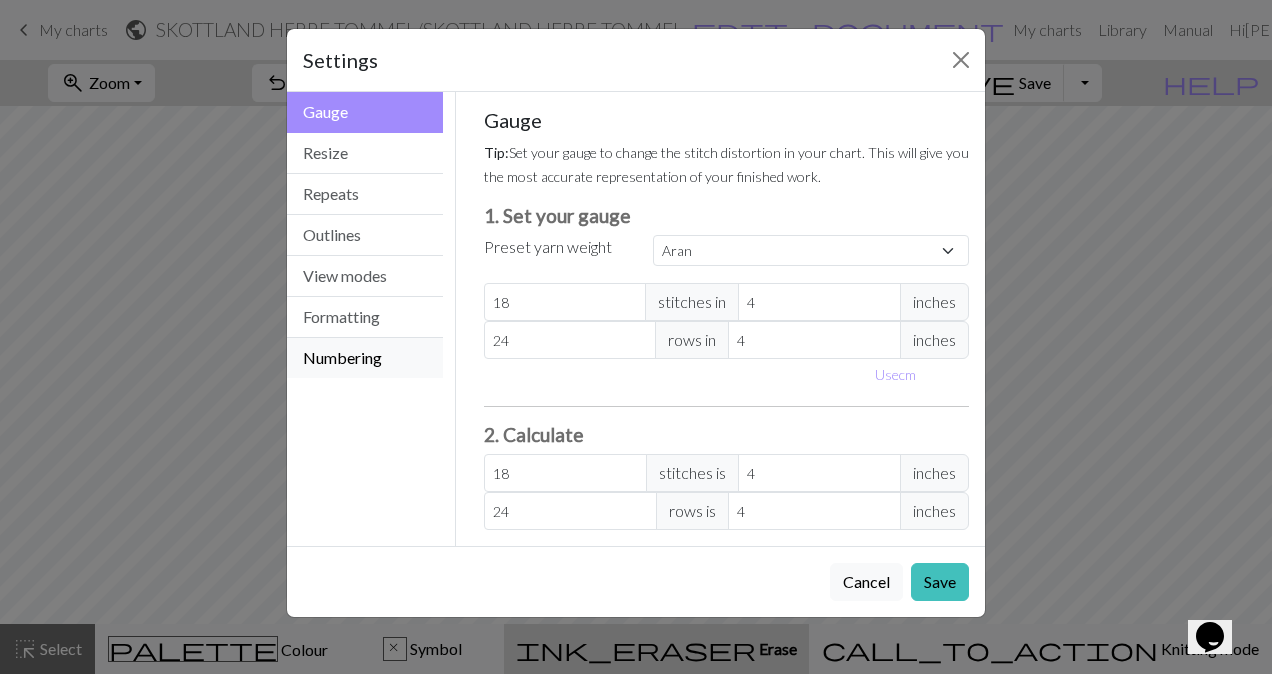 click on "Numbering" at bounding box center [365, 358] 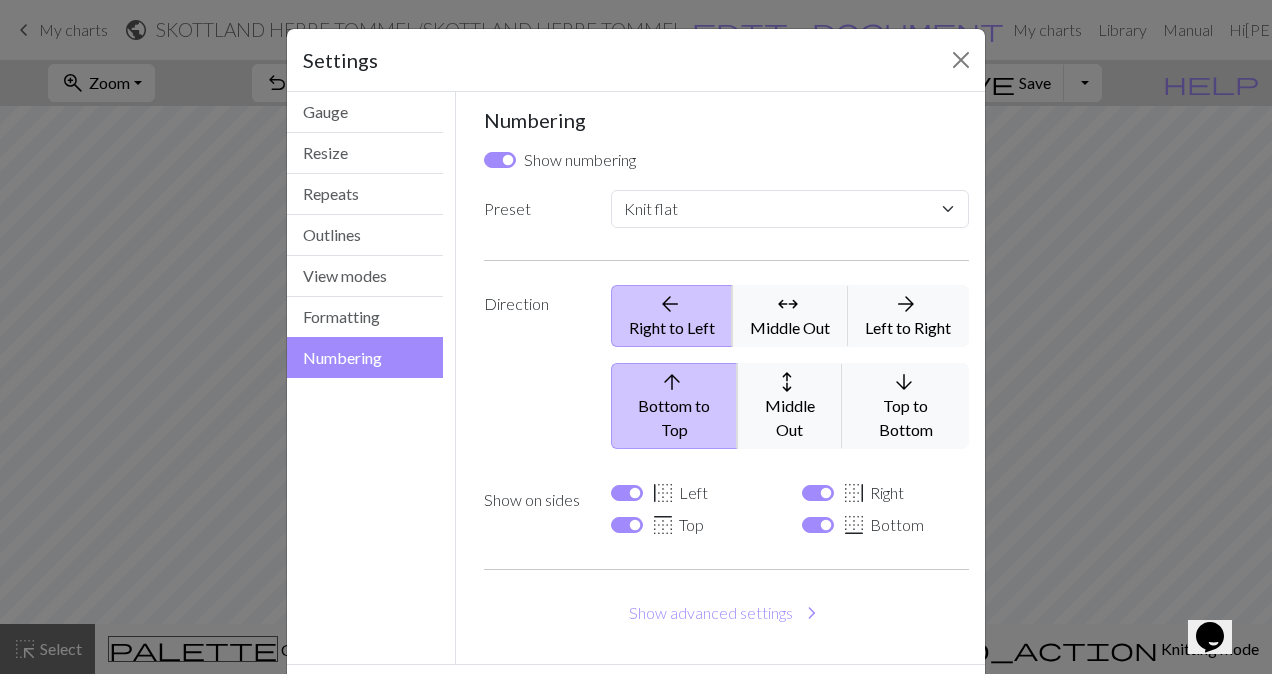 click on "border_left" at bounding box center [663, 493] 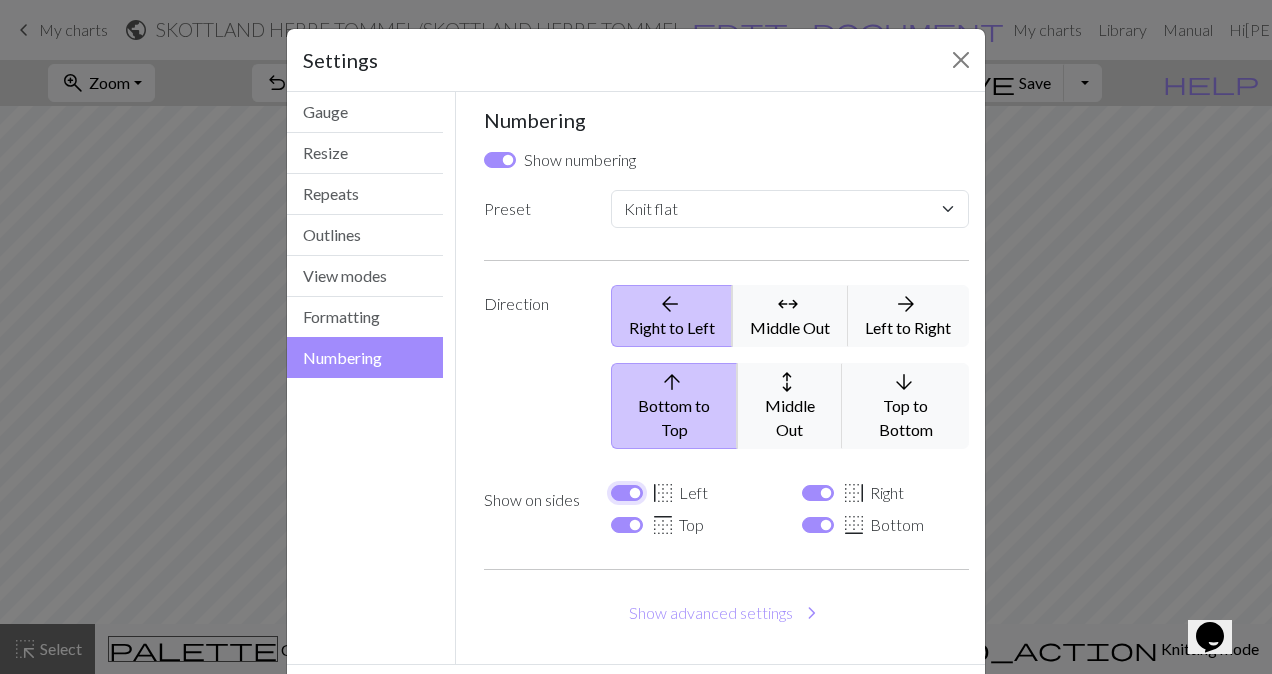 click on "border_left Left" at bounding box center (627, 493) 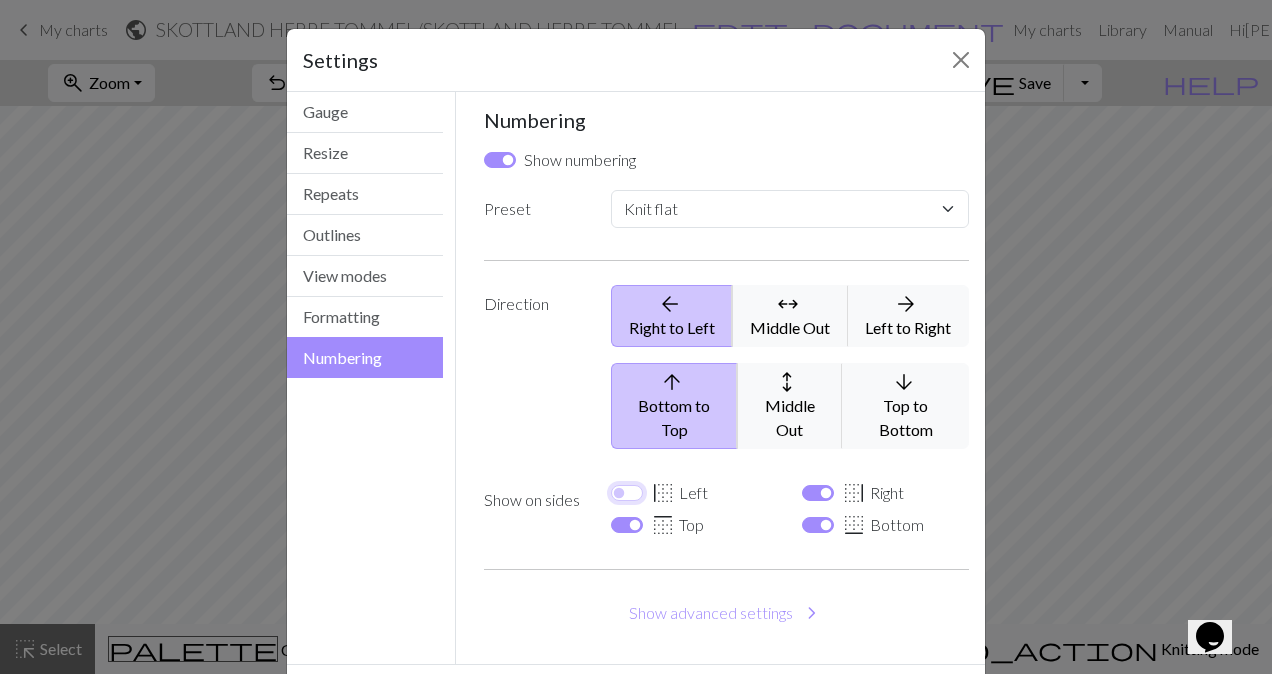 checkbox on "false" 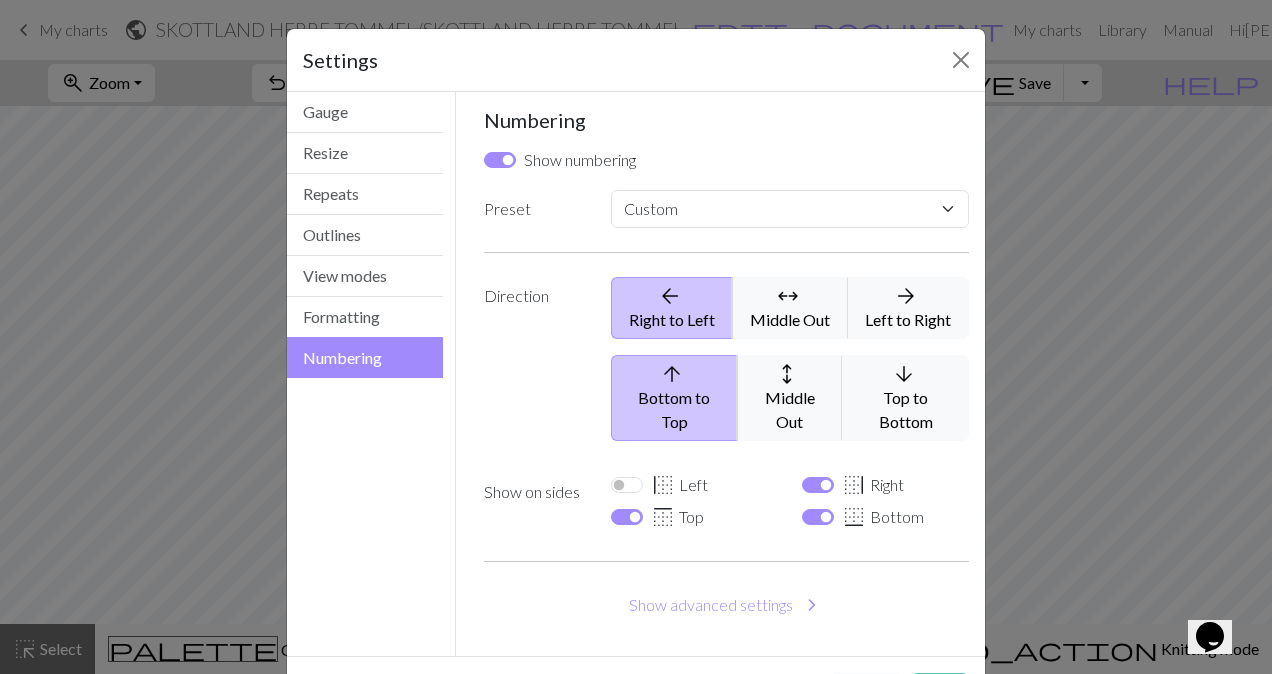 click on "Save" at bounding box center (940, 692) 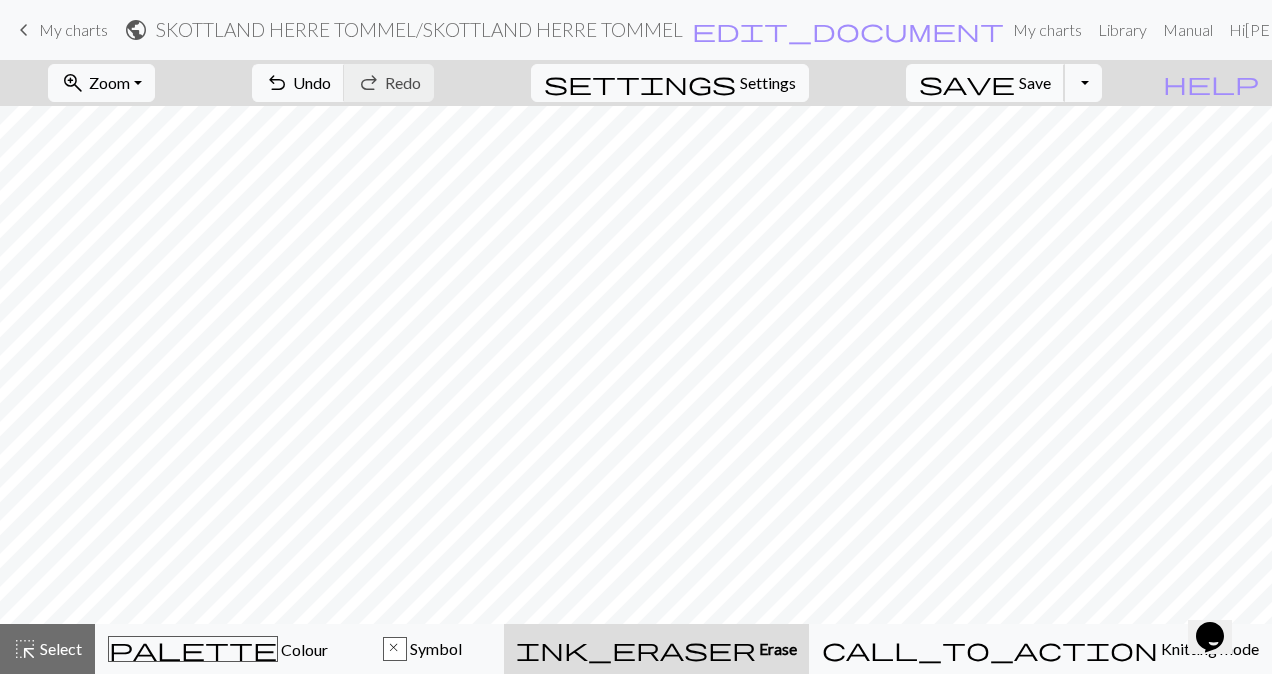 click on "Save" at bounding box center [1035, 82] 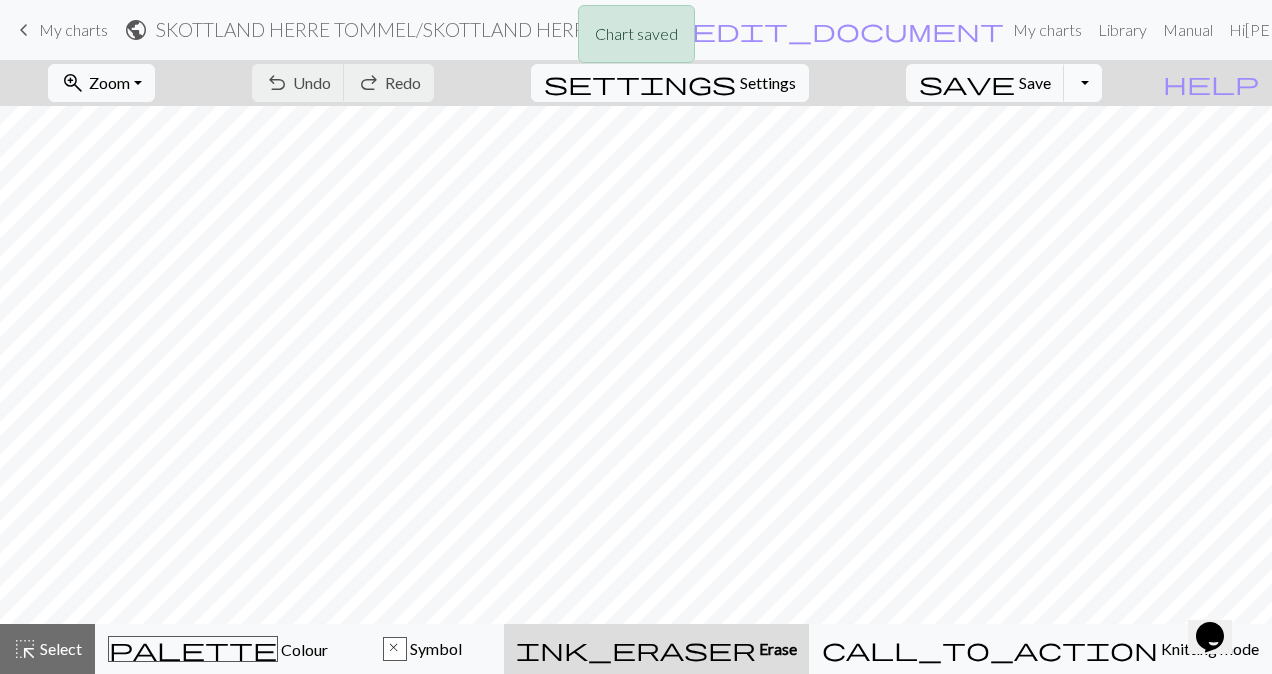 click on "Toggle Dropdown" at bounding box center (1083, 83) 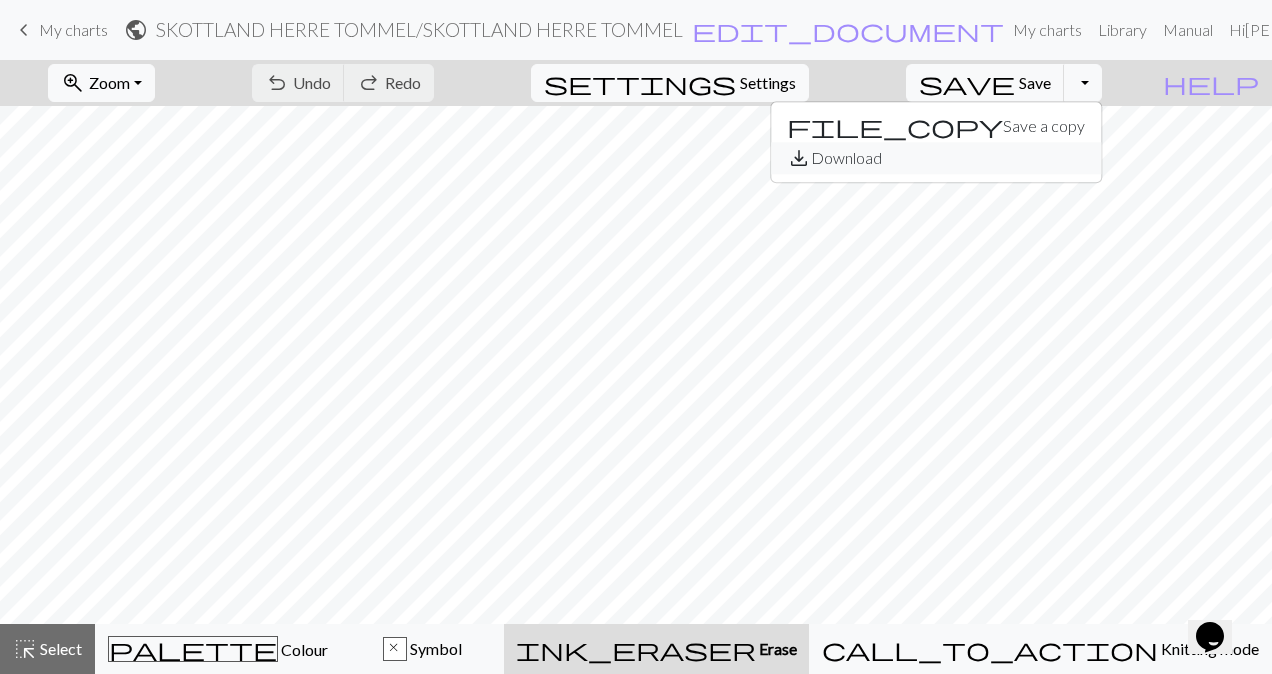 click on "save_alt  Download" at bounding box center (936, 158) 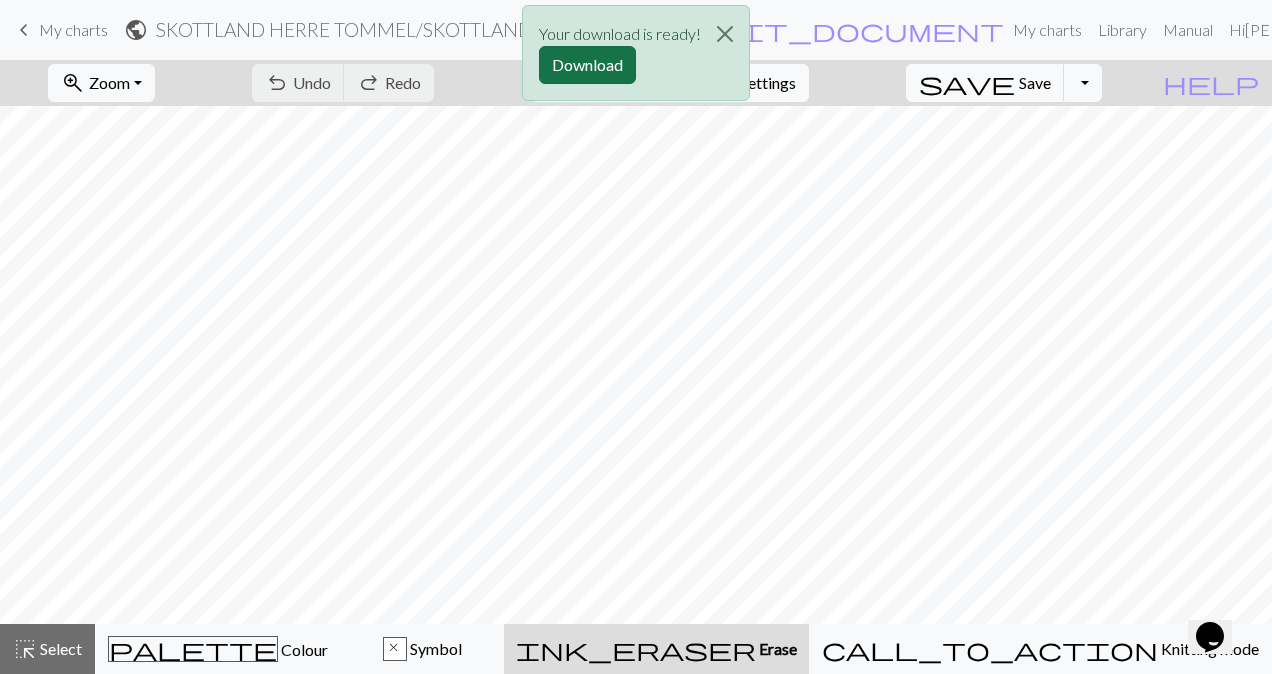 click on "Download" at bounding box center [587, 65] 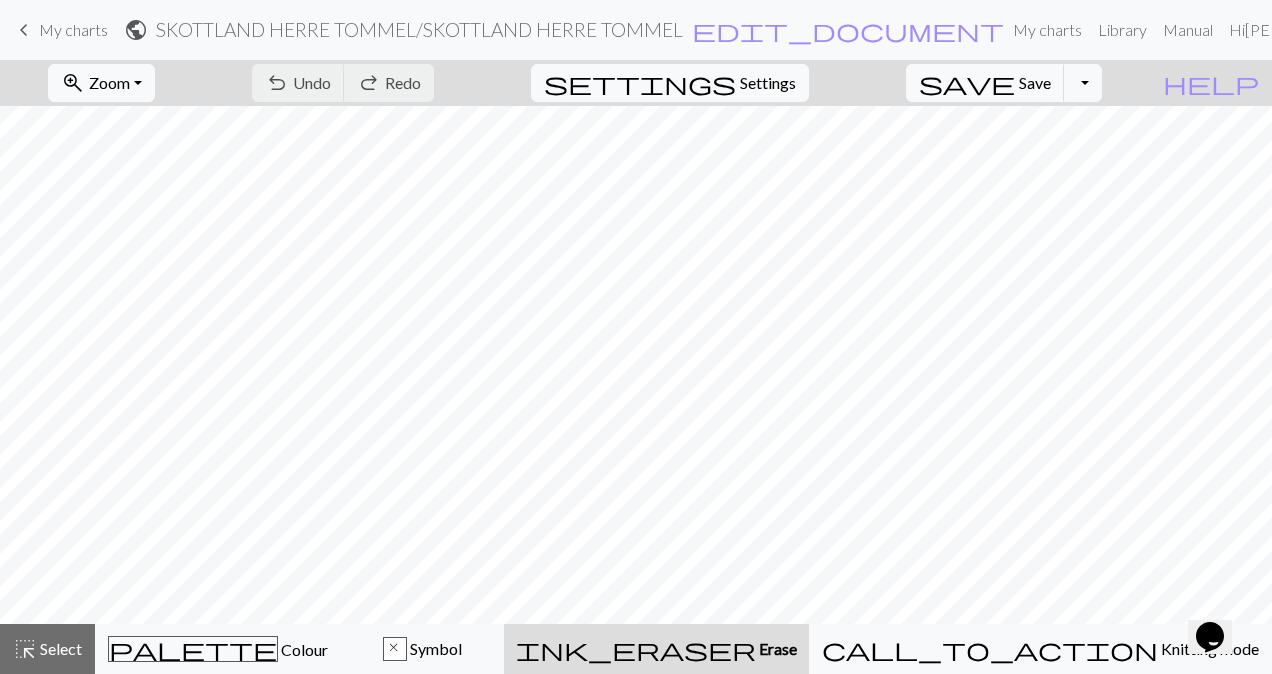 click on "My charts" at bounding box center [73, 29] 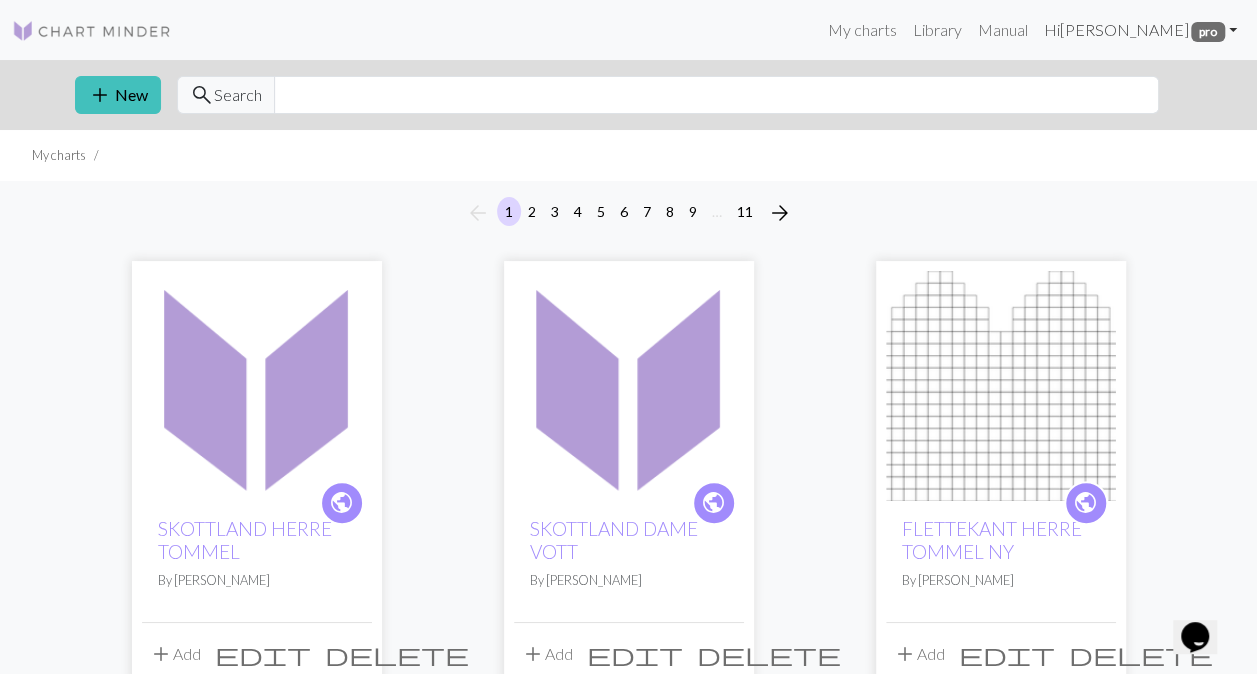 click on "Hi  [PERSON_NAME]   pro" at bounding box center (1140, 30) 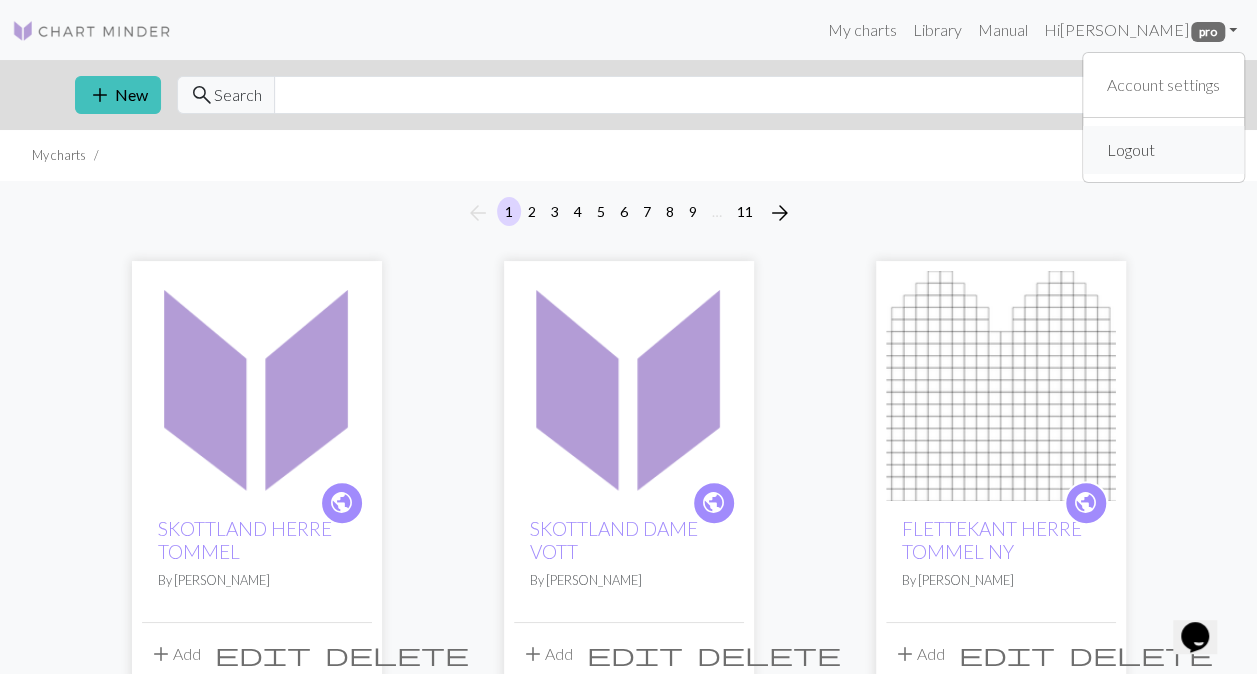 click on "Logout" at bounding box center (1131, 150) 